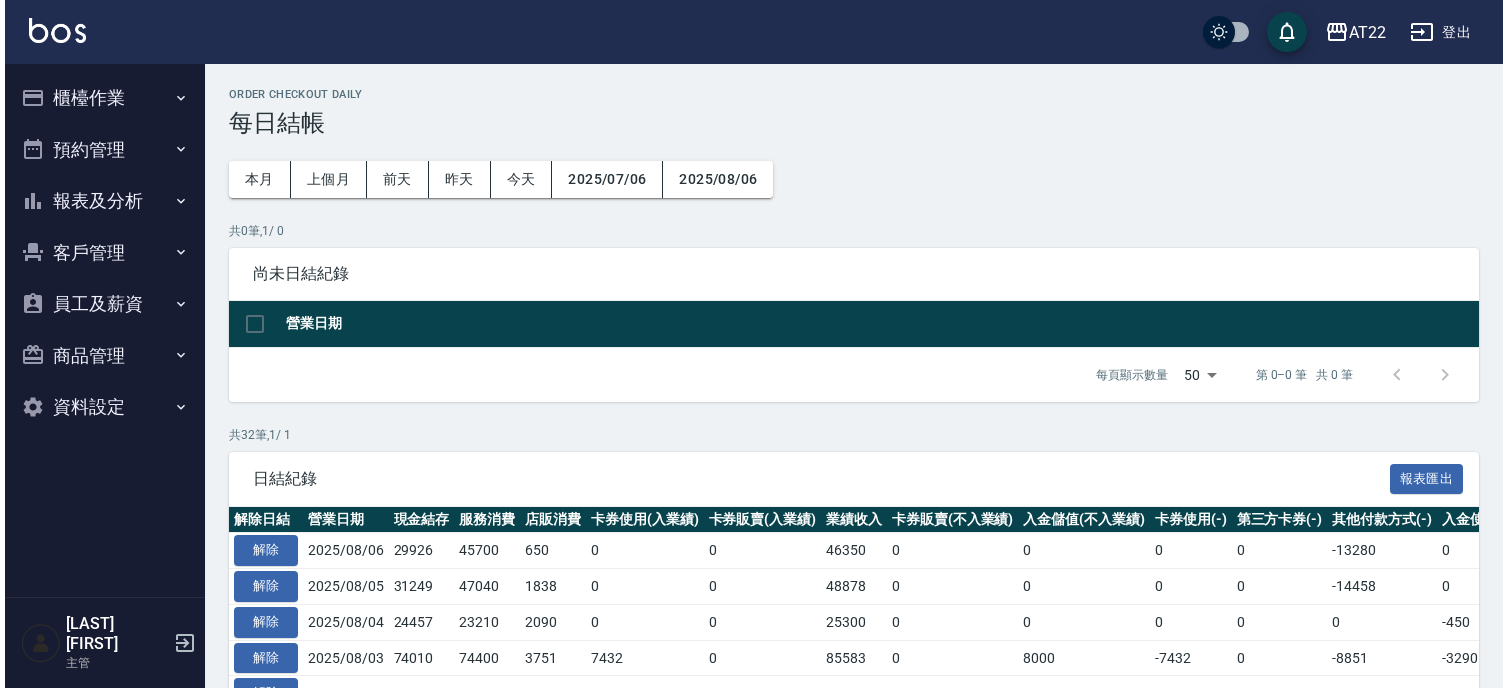 scroll, scrollTop: 0, scrollLeft: 0, axis: both 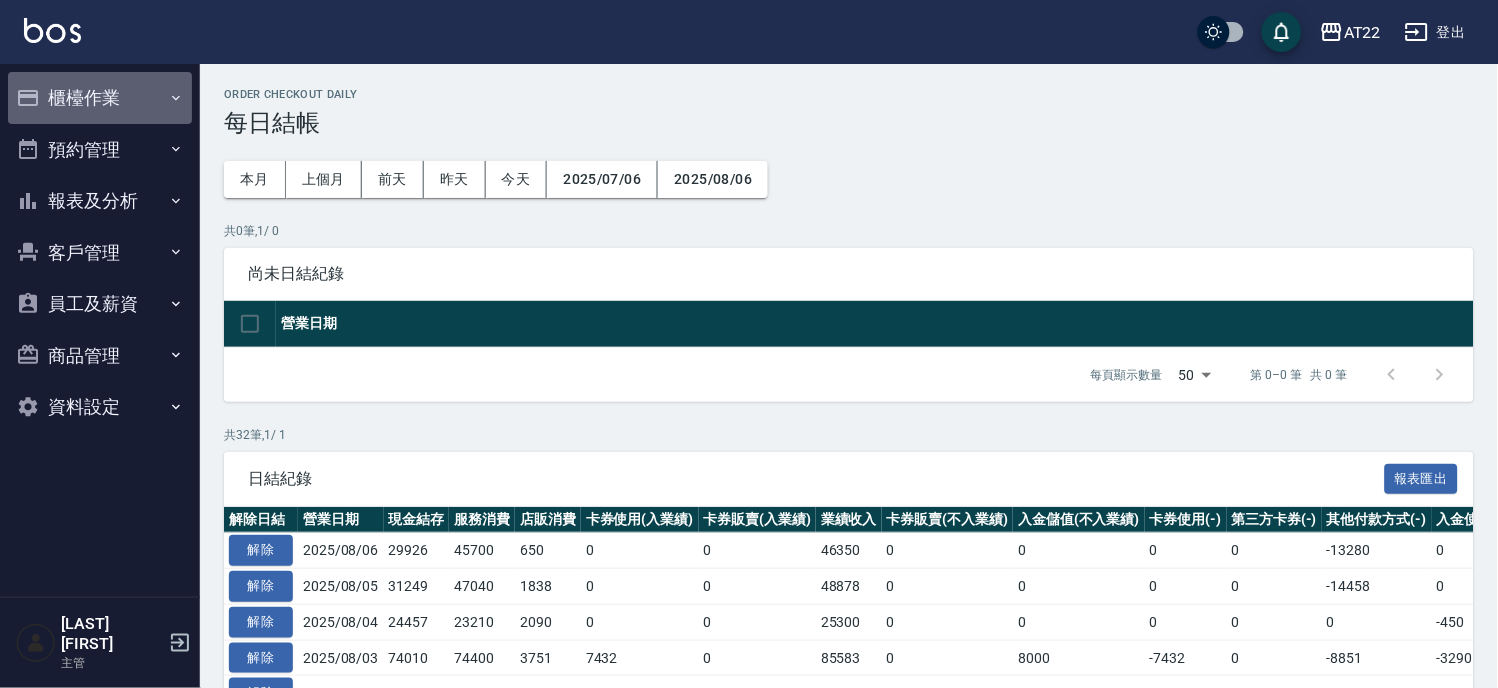 click on "櫃檯作業" at bounding box center [100, 98] 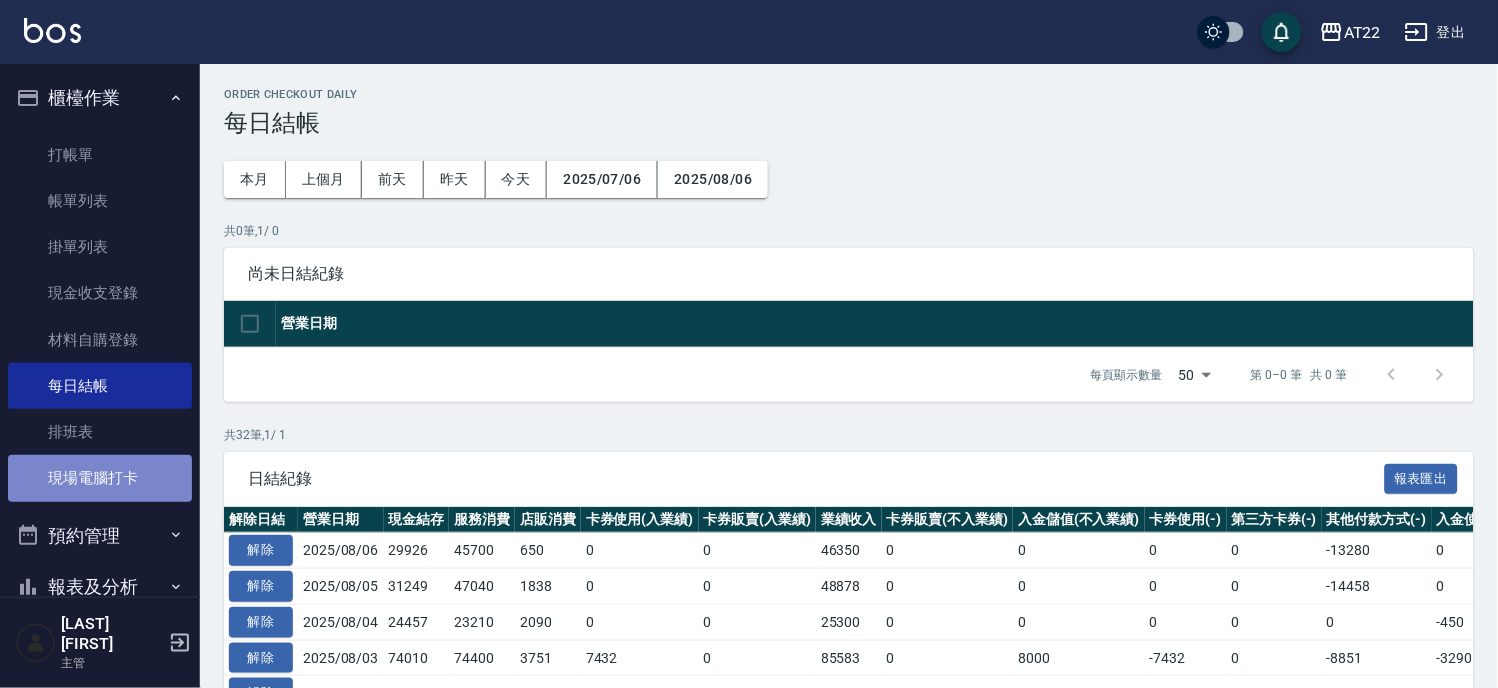 click on "現場電腦打卡" at bounding box center (100, 478) 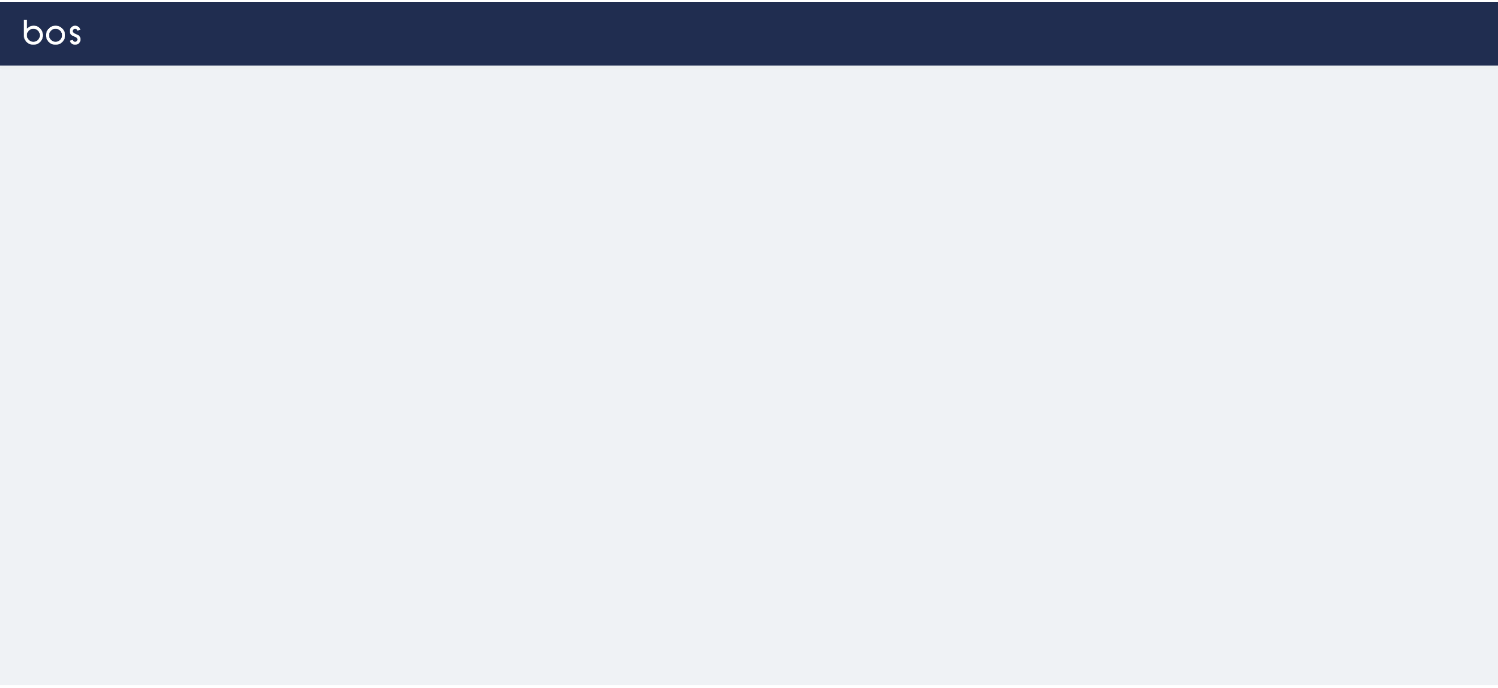 scroll, scrollTop: 0, scrollLeft: 0, axis: both 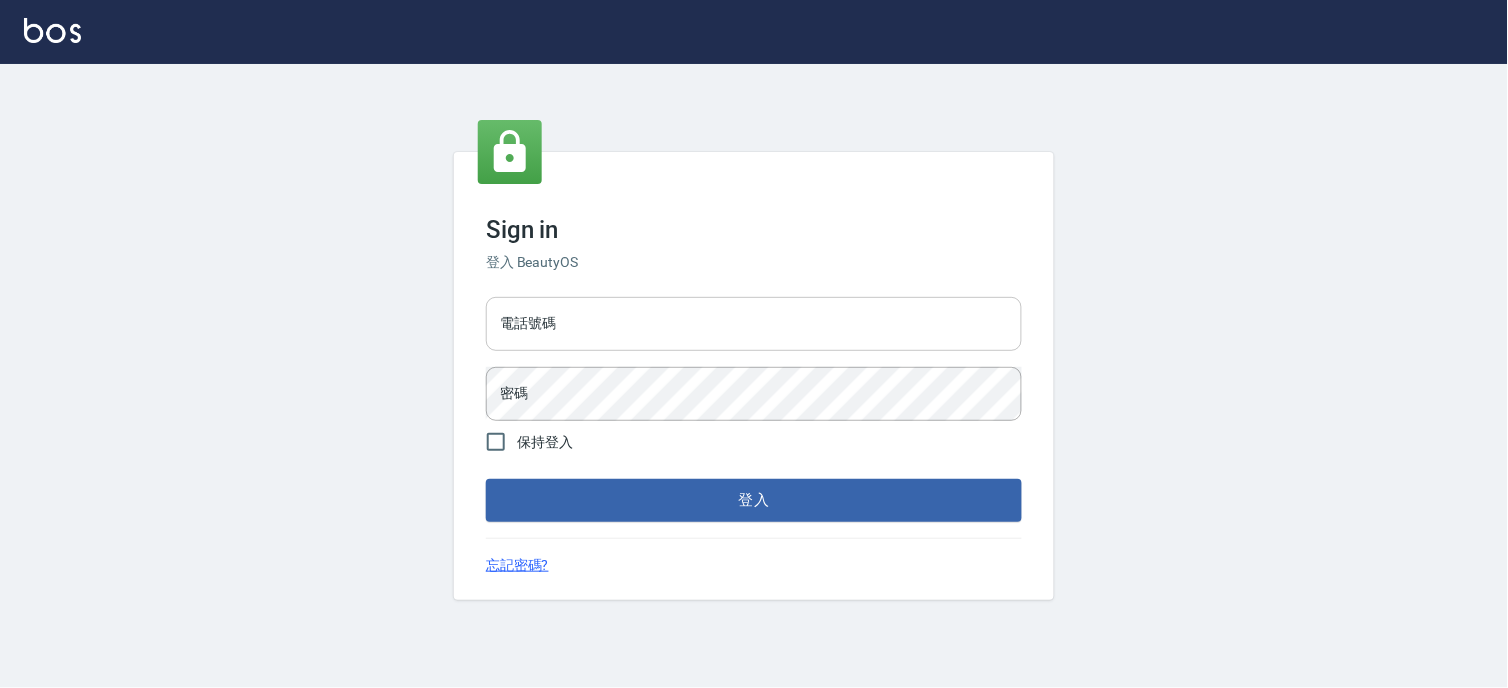 click on "電話號碼" at bounding box center [754, 324] 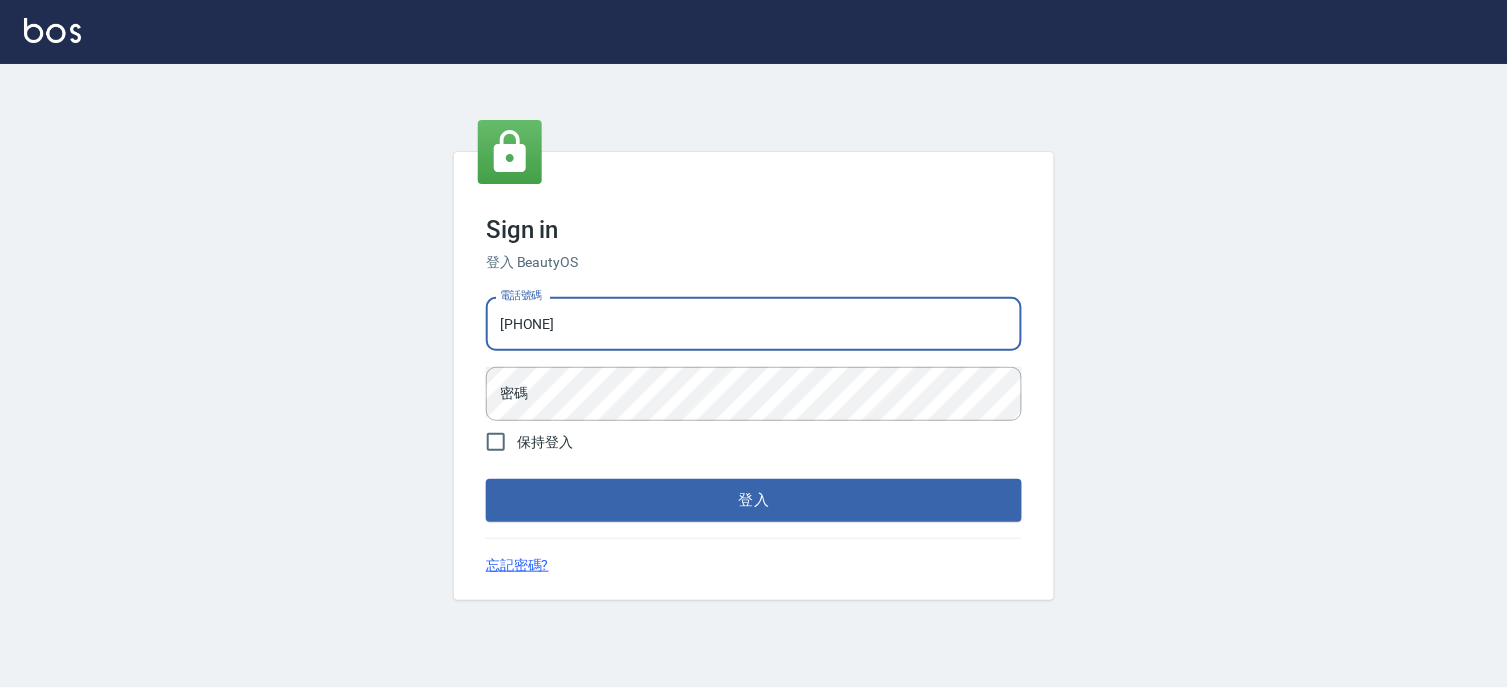 type on "[PHONE]" 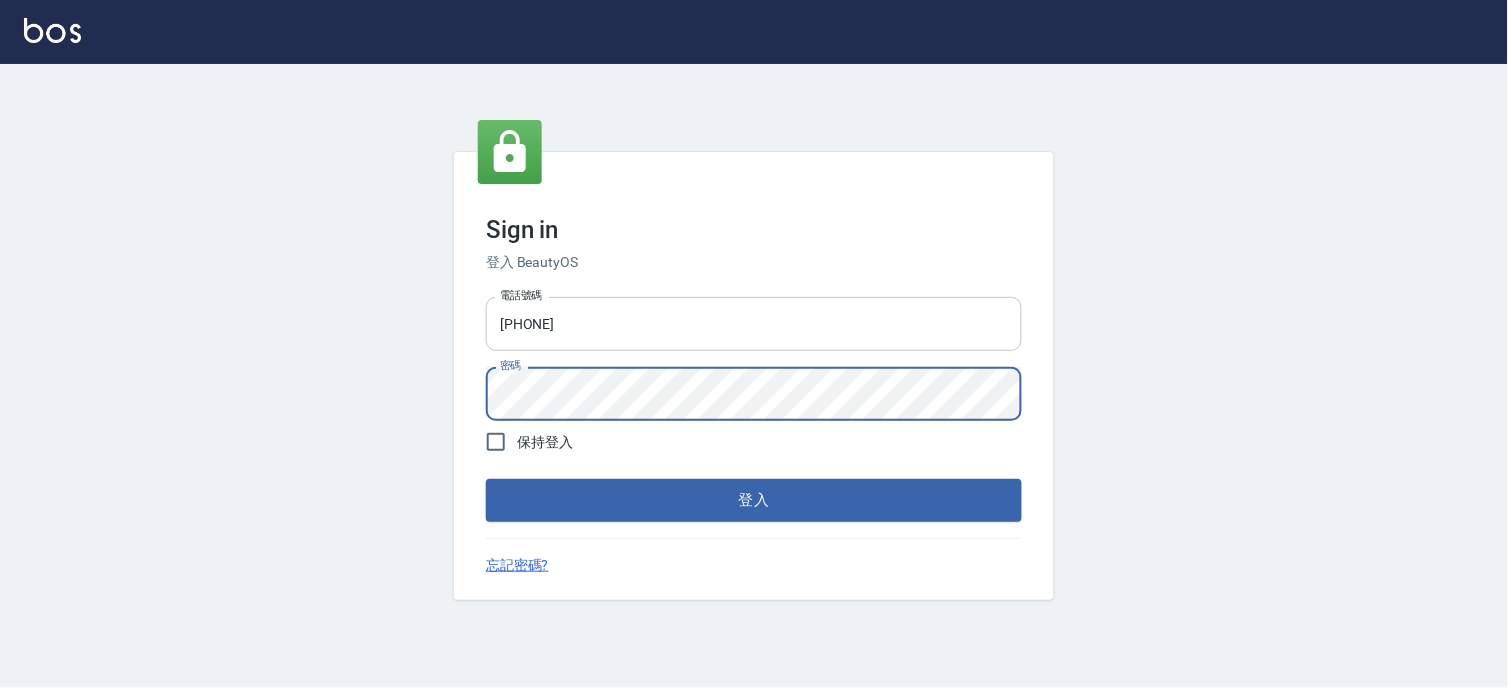 click on "登入" at bounding box center (754, 500) 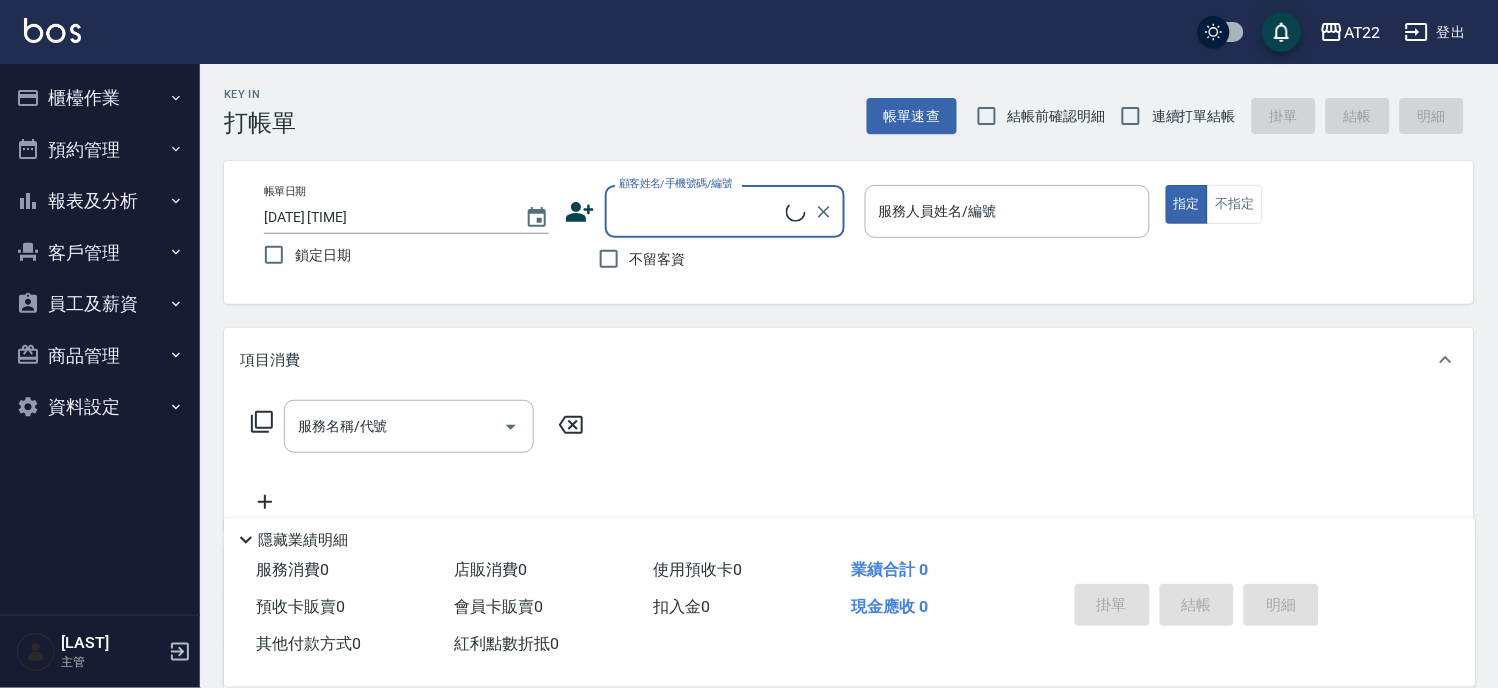 click on "櫃檯作業" at bounding box center (100, 98) 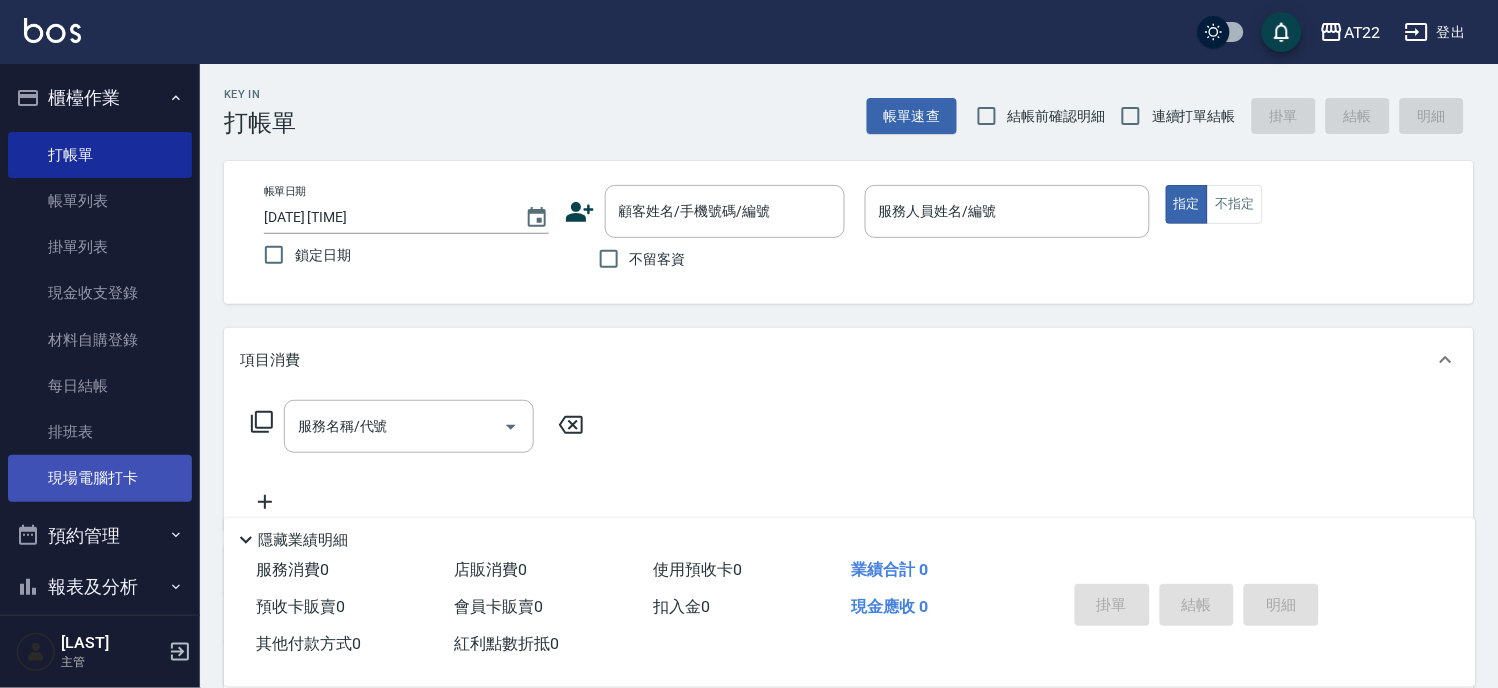 click on "現場電腦打卡" at bounding box center [100, 478] 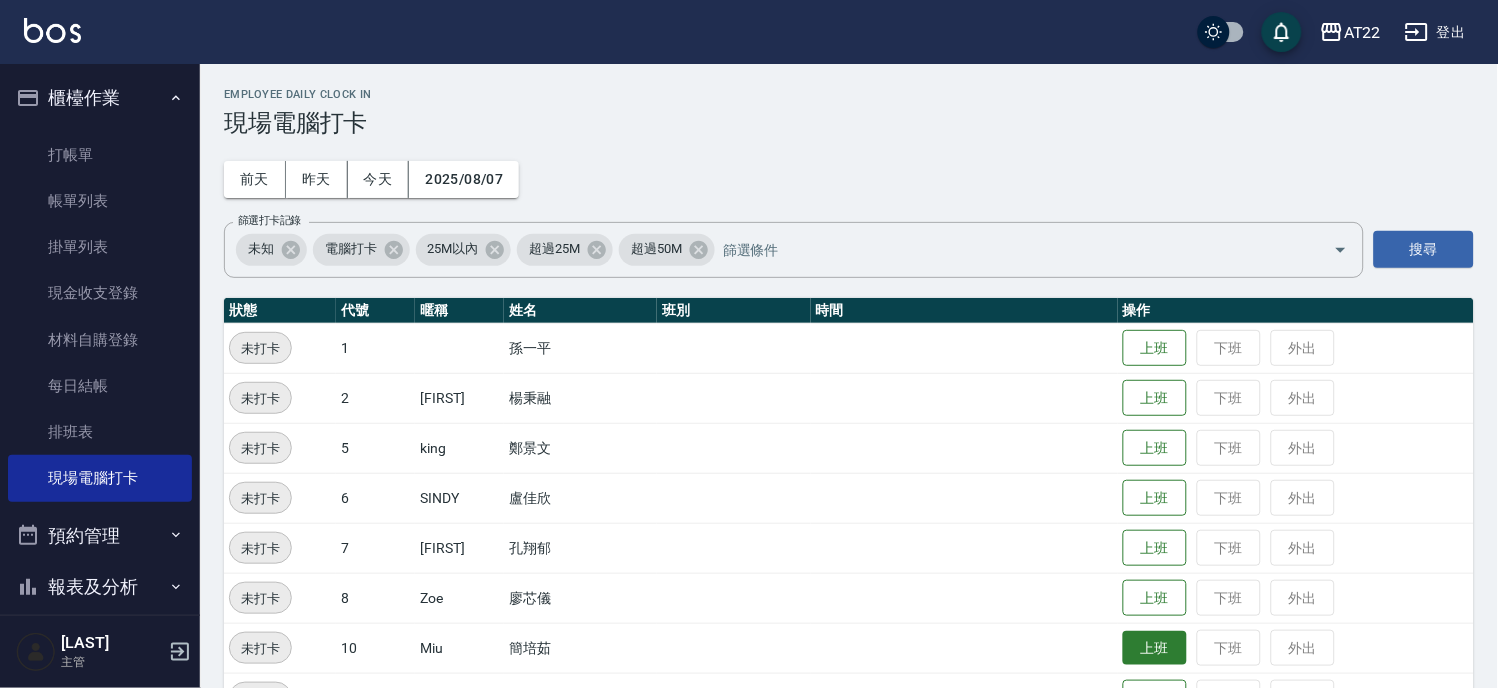 click on "上班" at bounding box center [1155, 648] 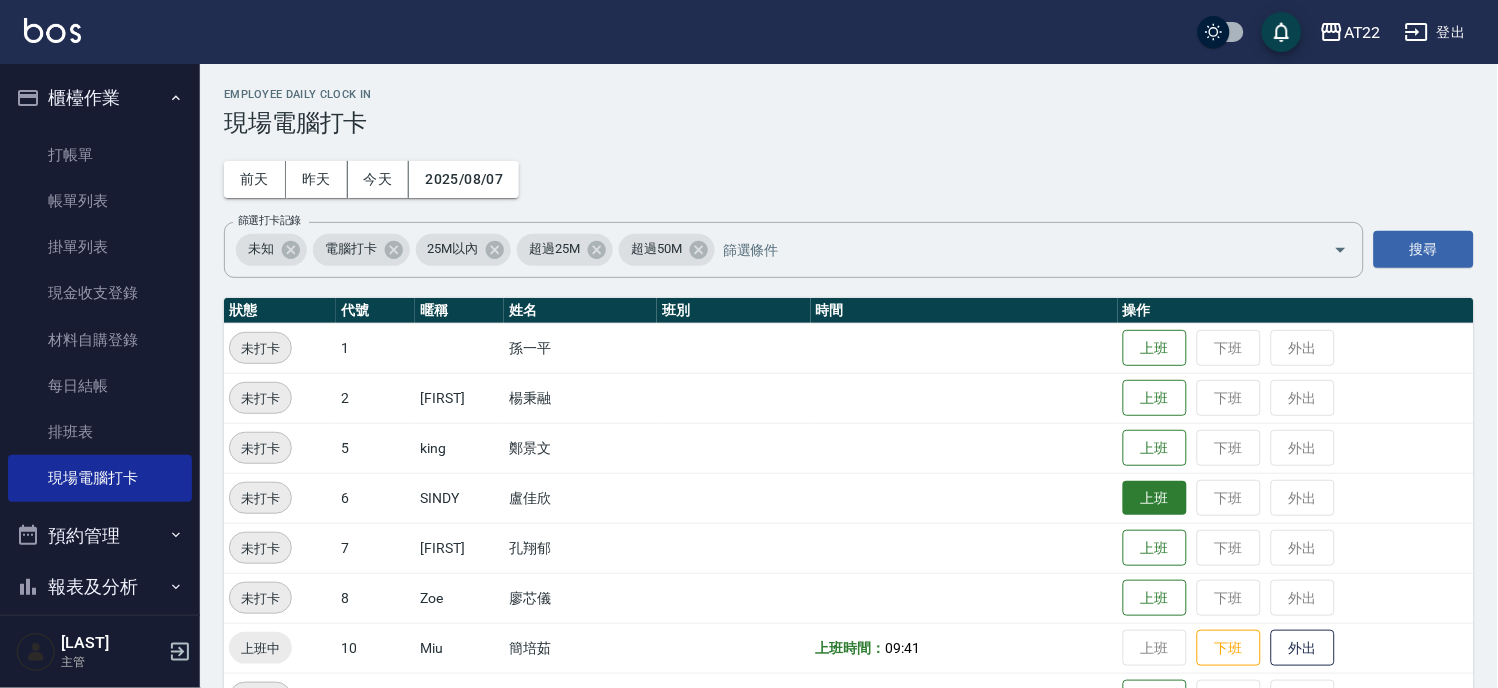 click on "上班" at bounding box center [1155, 498] 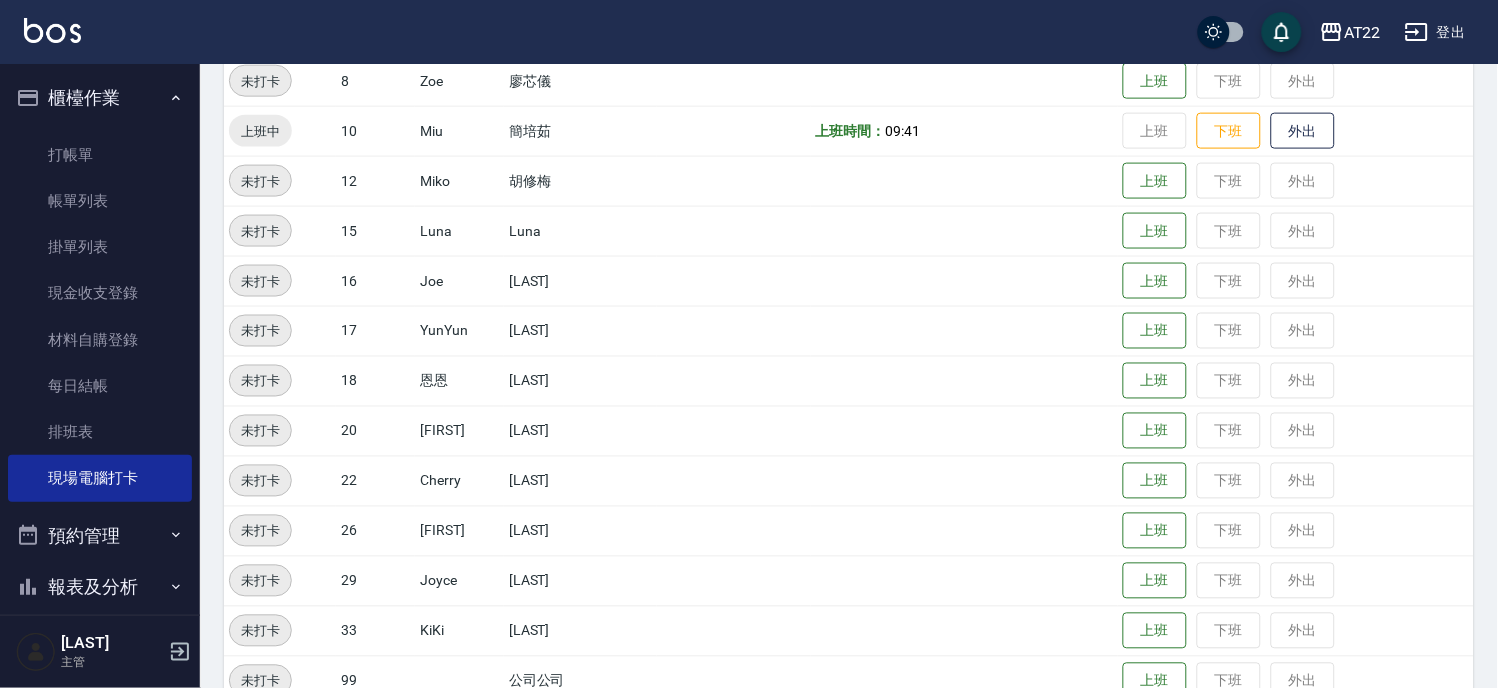 scroll, scrollTop: 577, scrollLeft: 0, axis: vertical 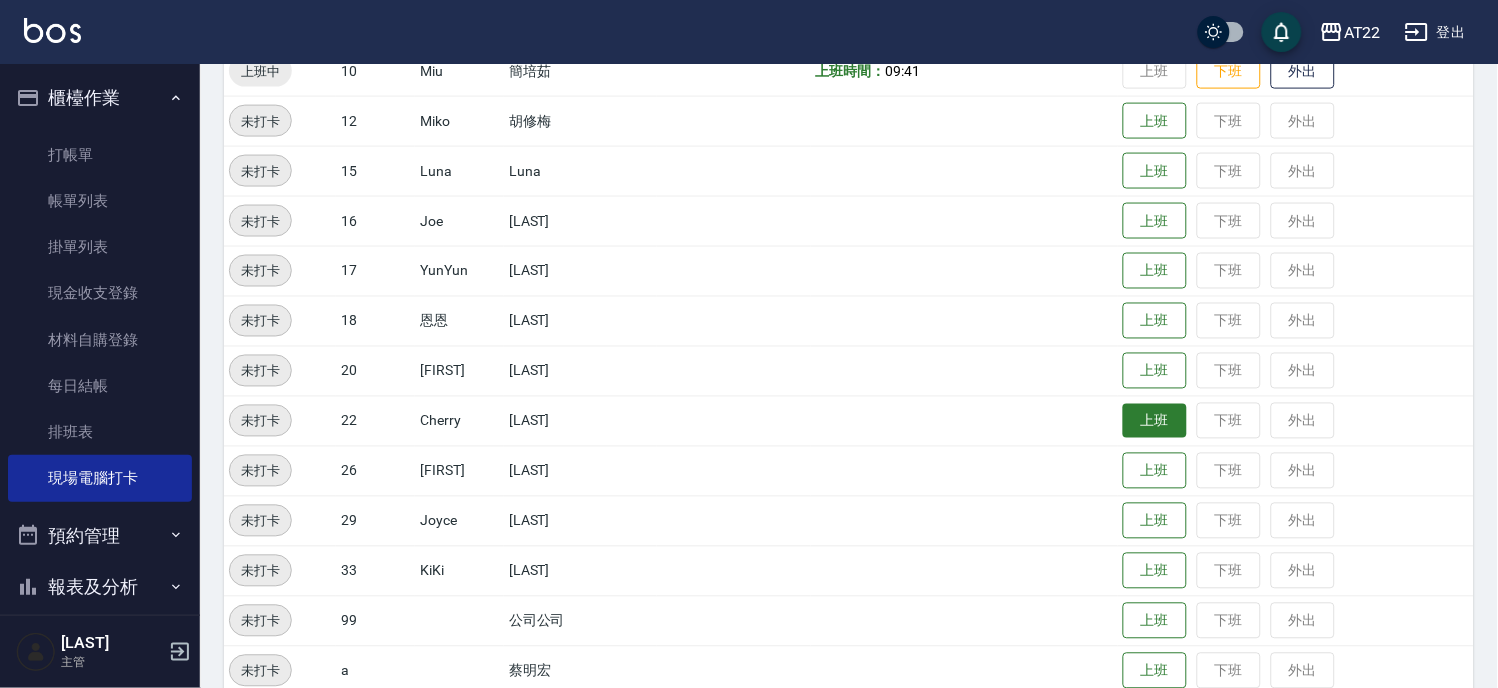 click on "上班" at bounding box center (1155, 421) 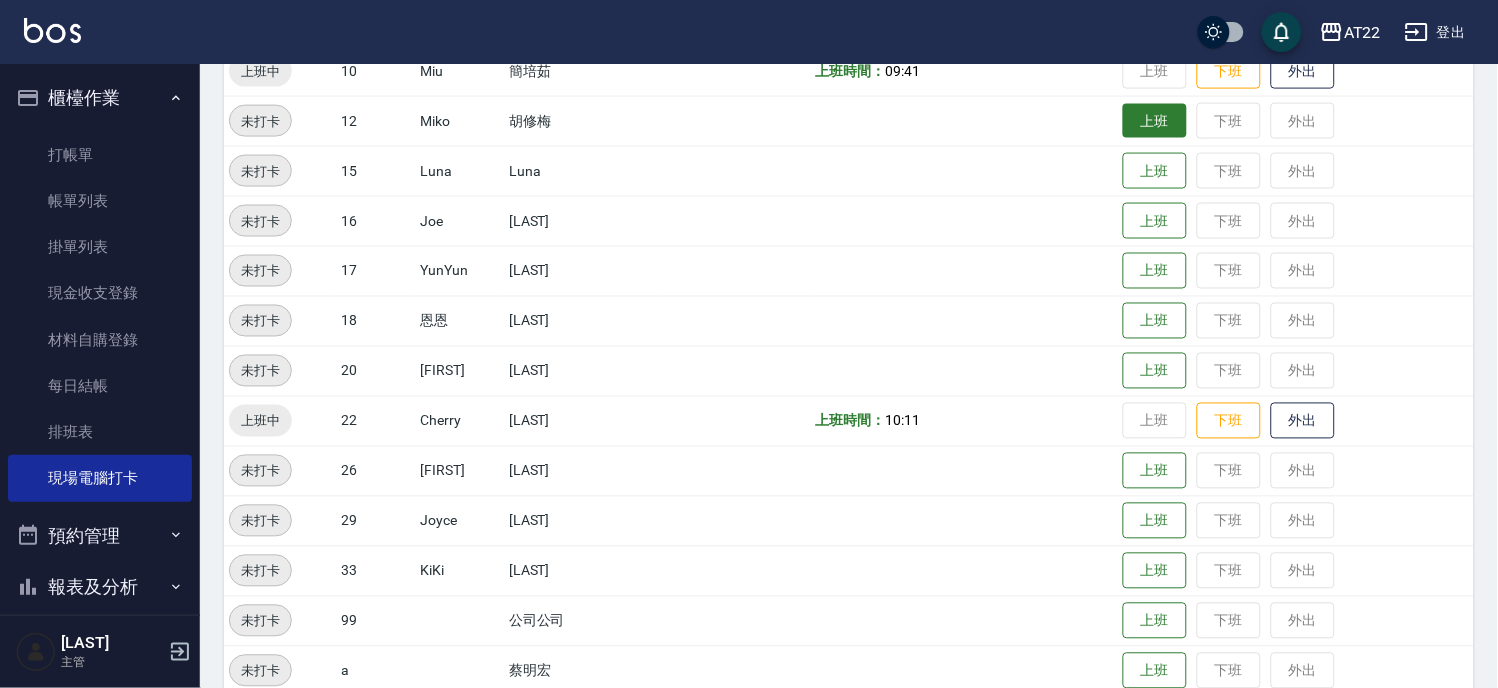 click on "上班" at bounding box center (1155, 121) 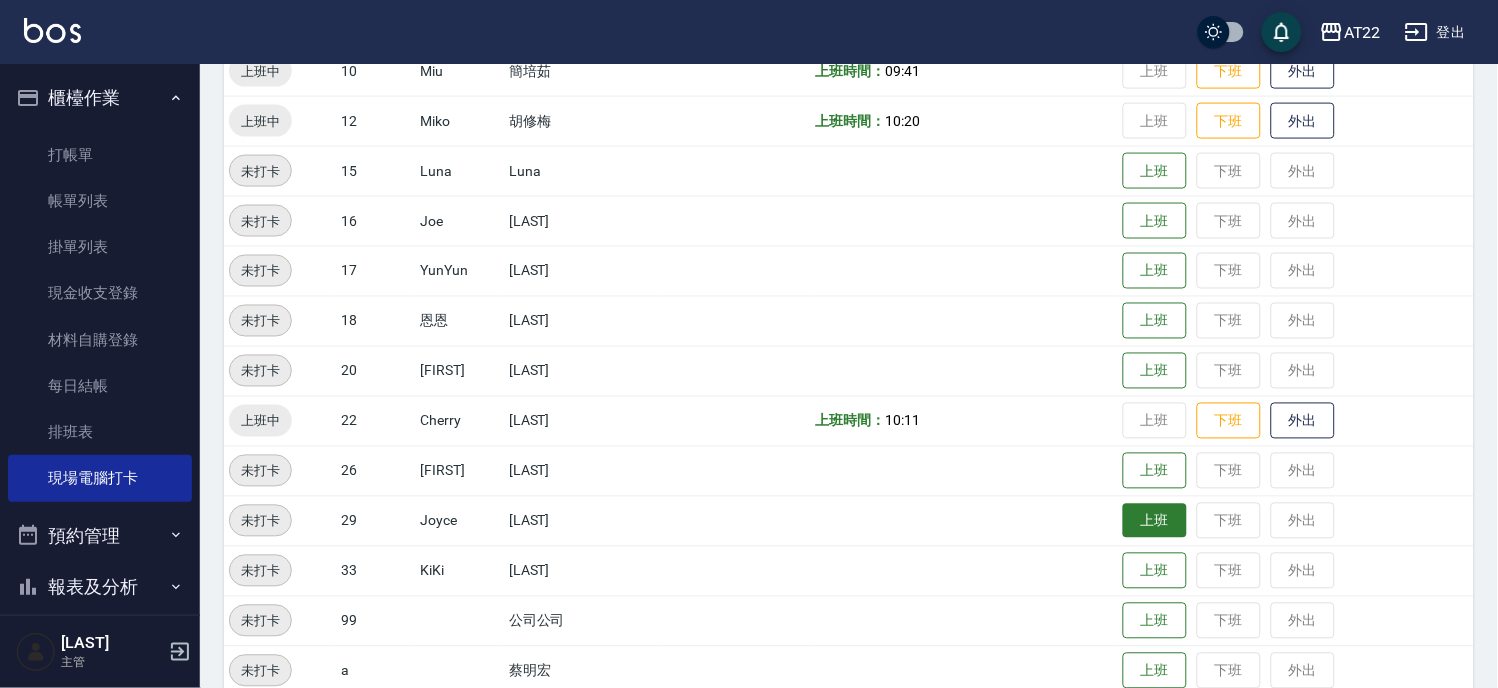 click on "上班" at bounding box center [1155, 521] 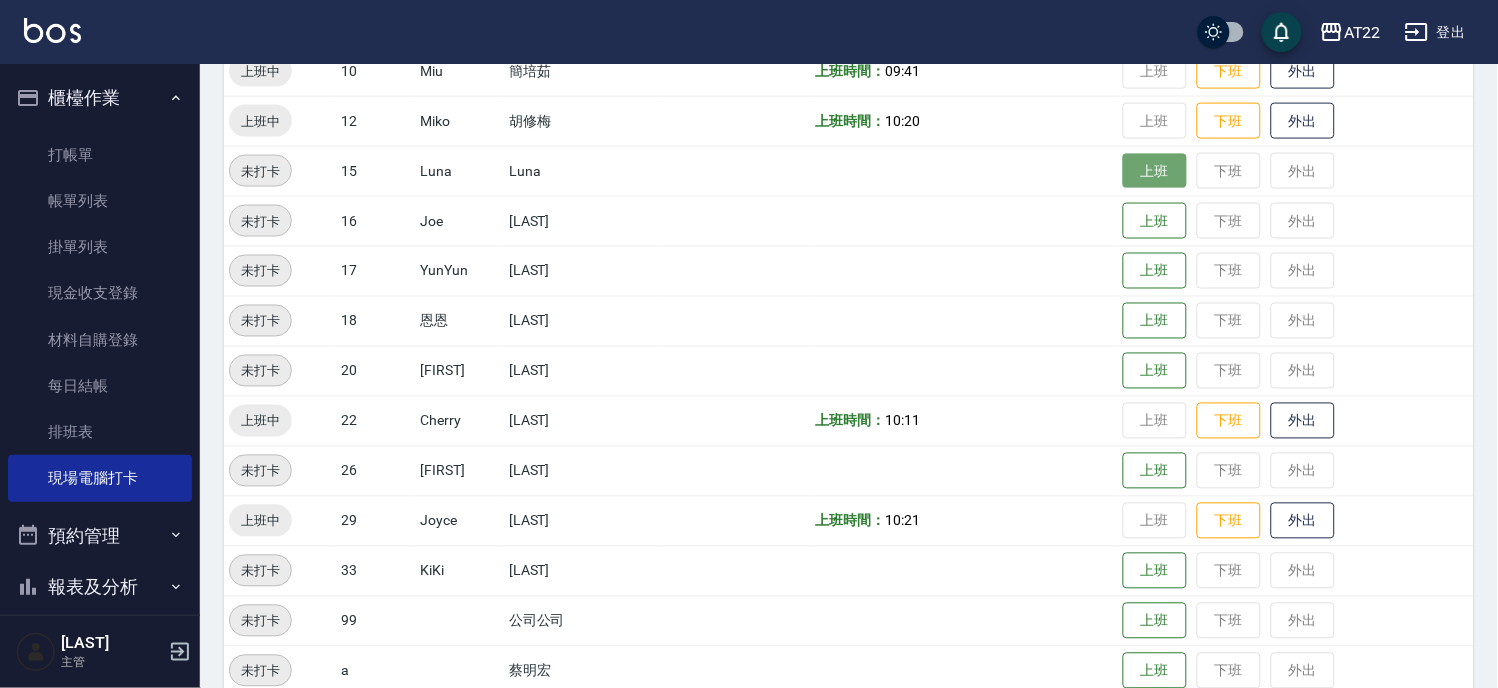 click on "上班" at bounding box center (1155, 171) 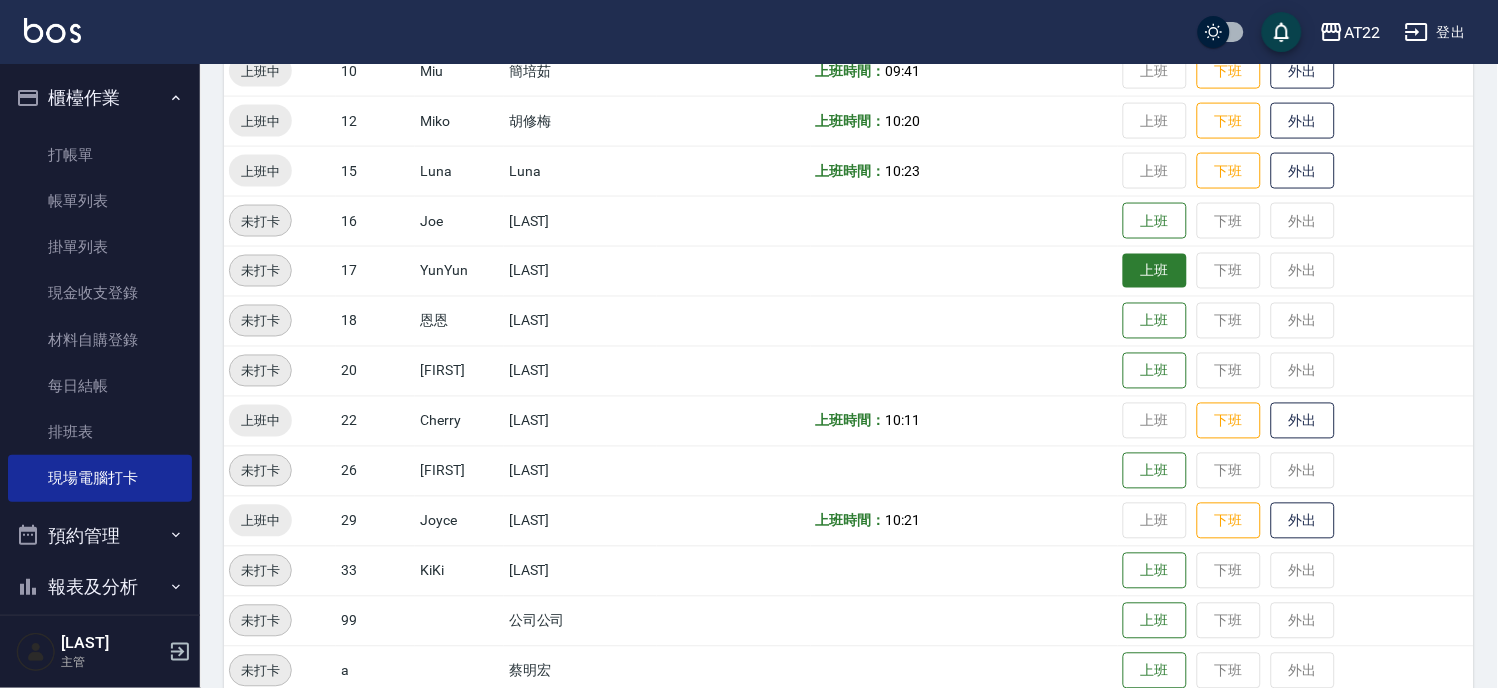 click on "上班" at bounding box center [1155, 271] 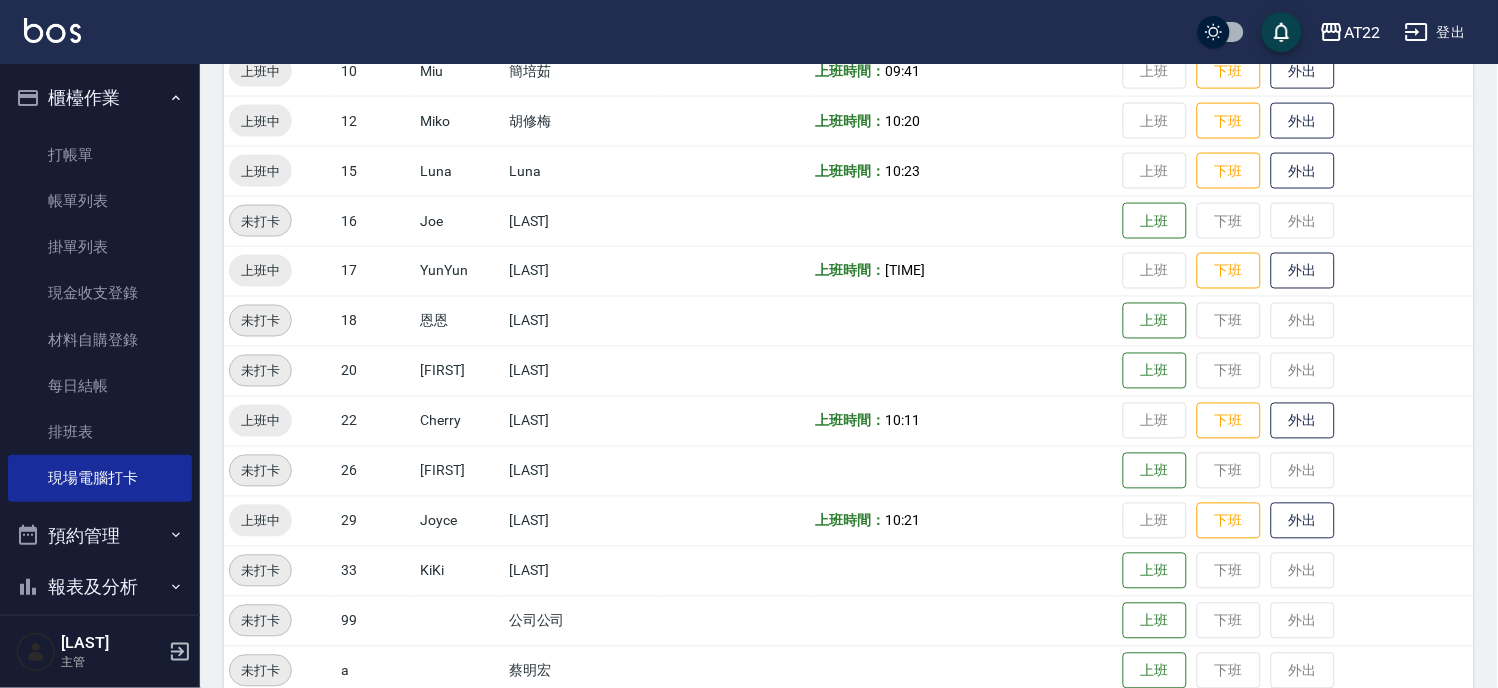 click on "上班 下班 外出" at bounding box center [1296, 221] 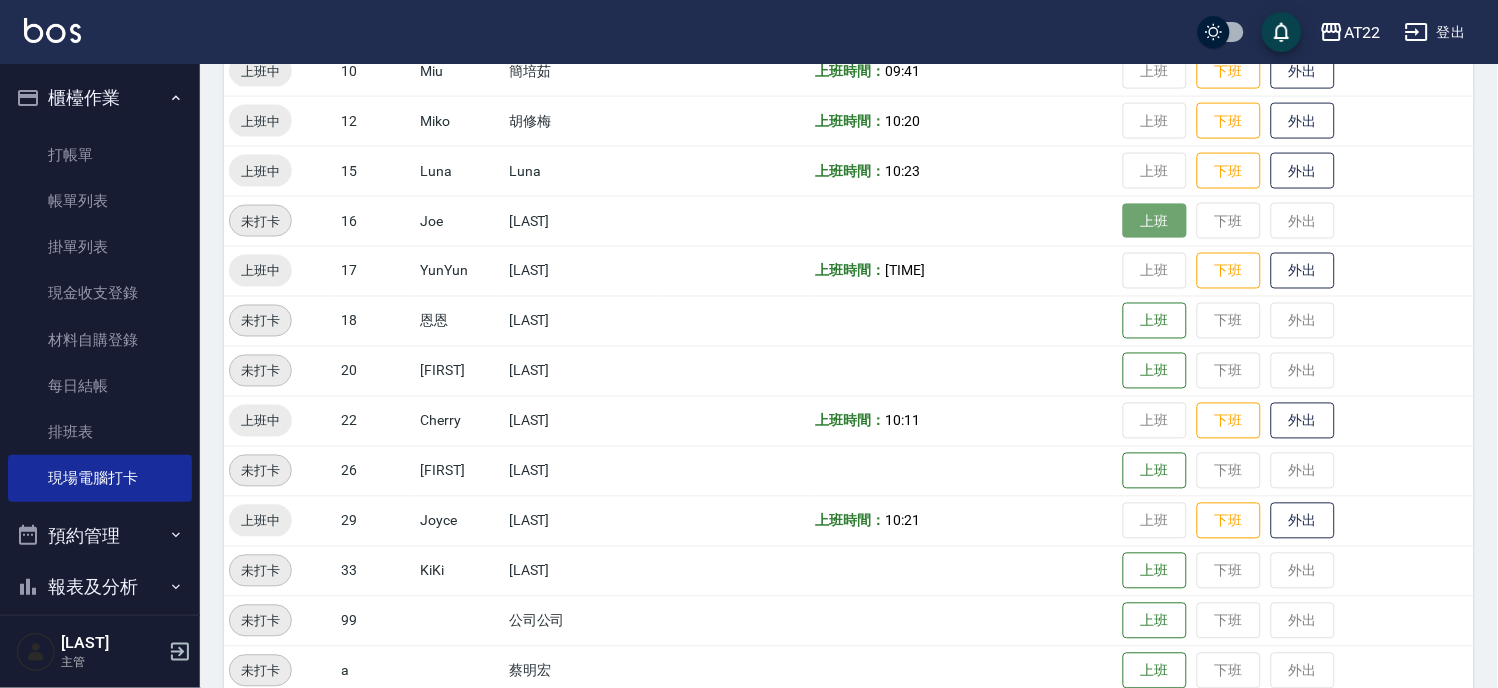 click on "上班" at bounding box center [1155, 221] 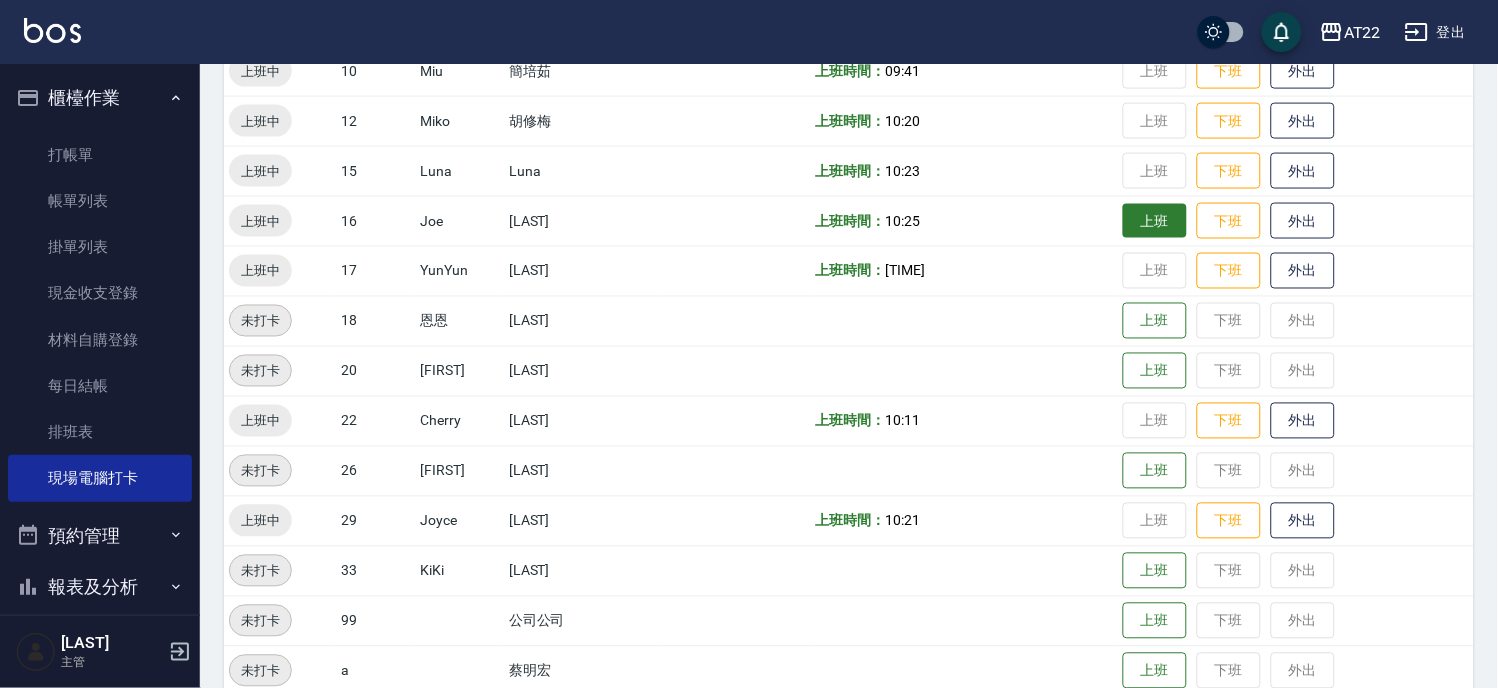 scroll, scrollTop: 133, scrollLeft: 0, axis: vertical 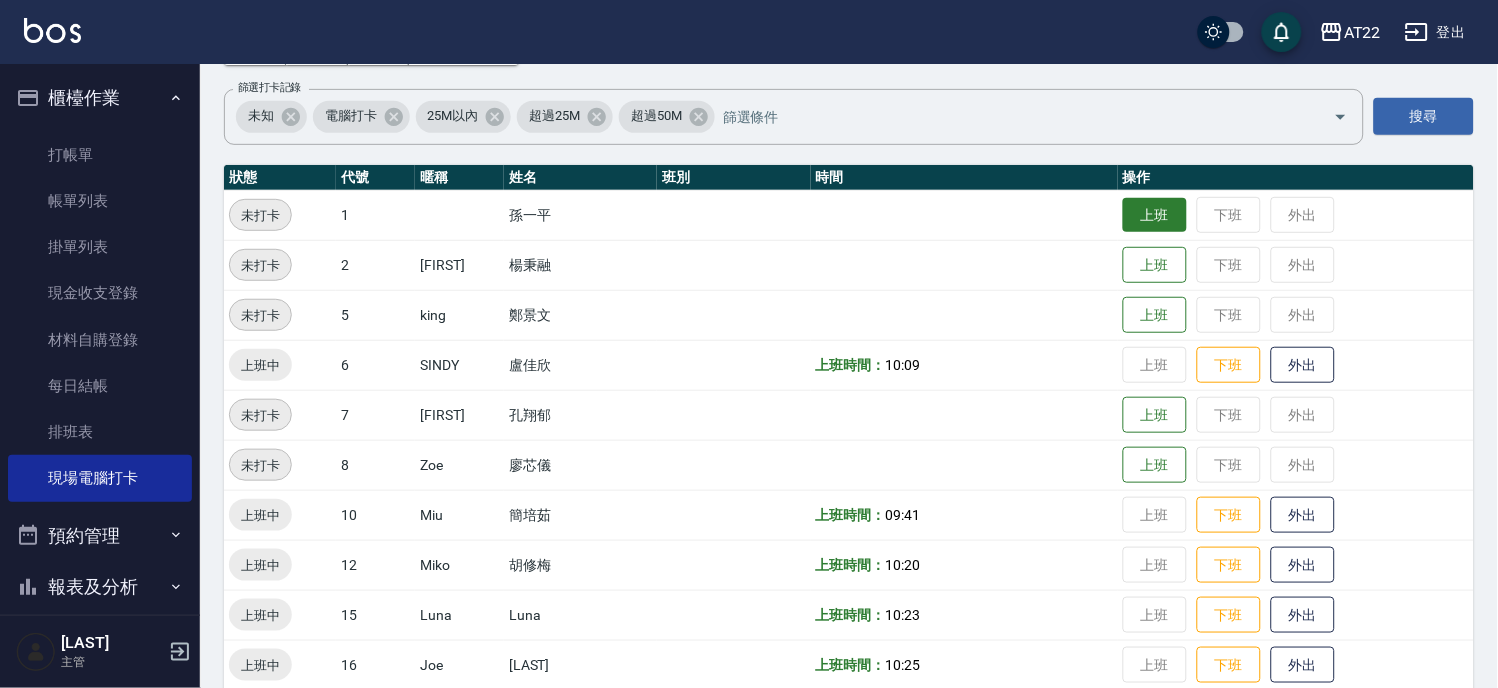 click on "上班" at bounding box center [1155, 215] 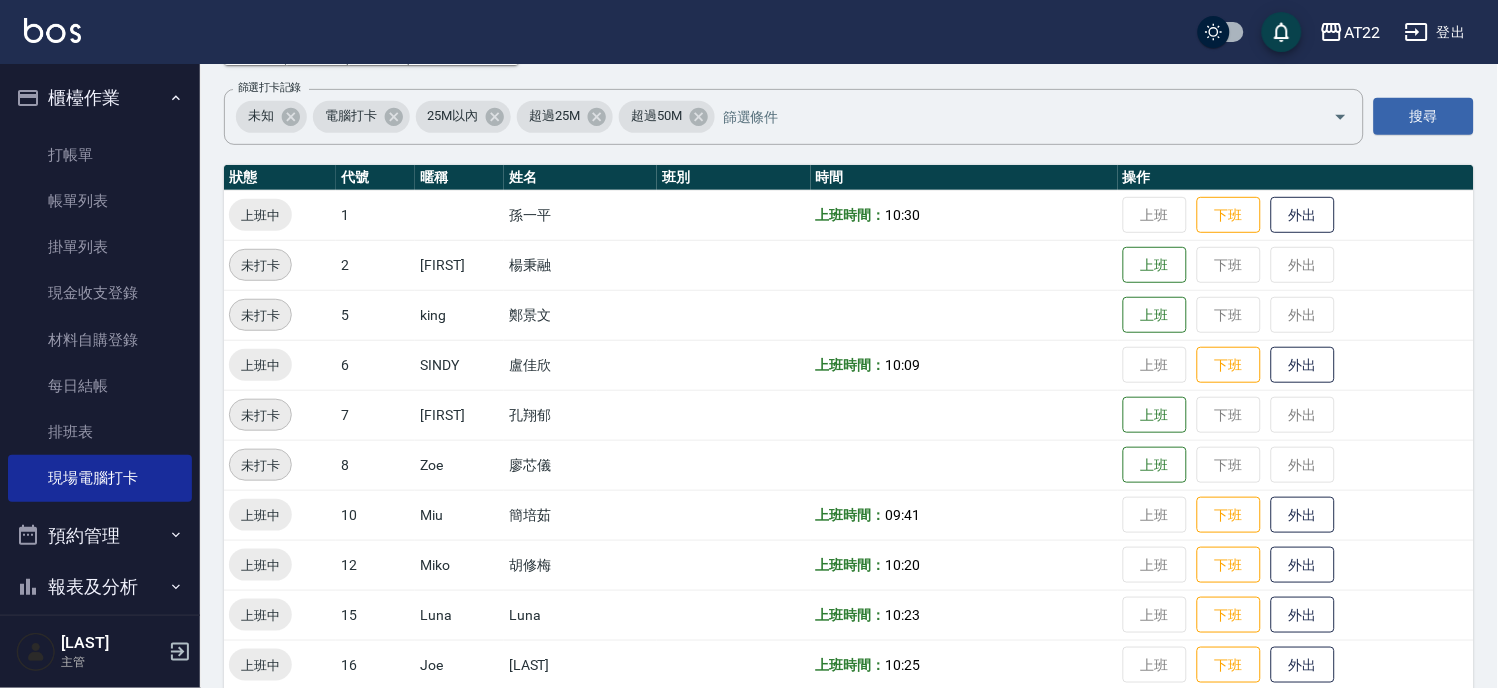 click on "上班 下班 外出" at bounding box center [1296, 465] 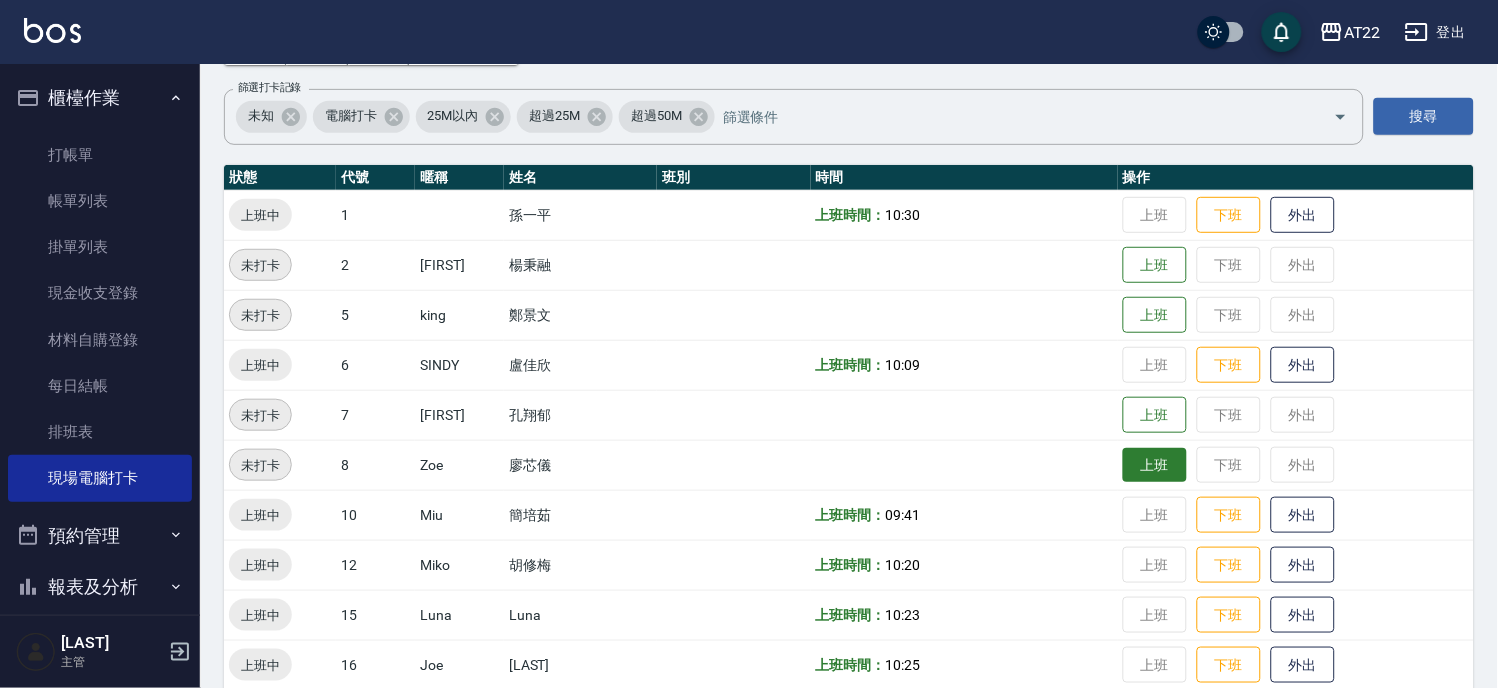 click on "上班" at bounding box center (1155, 465) 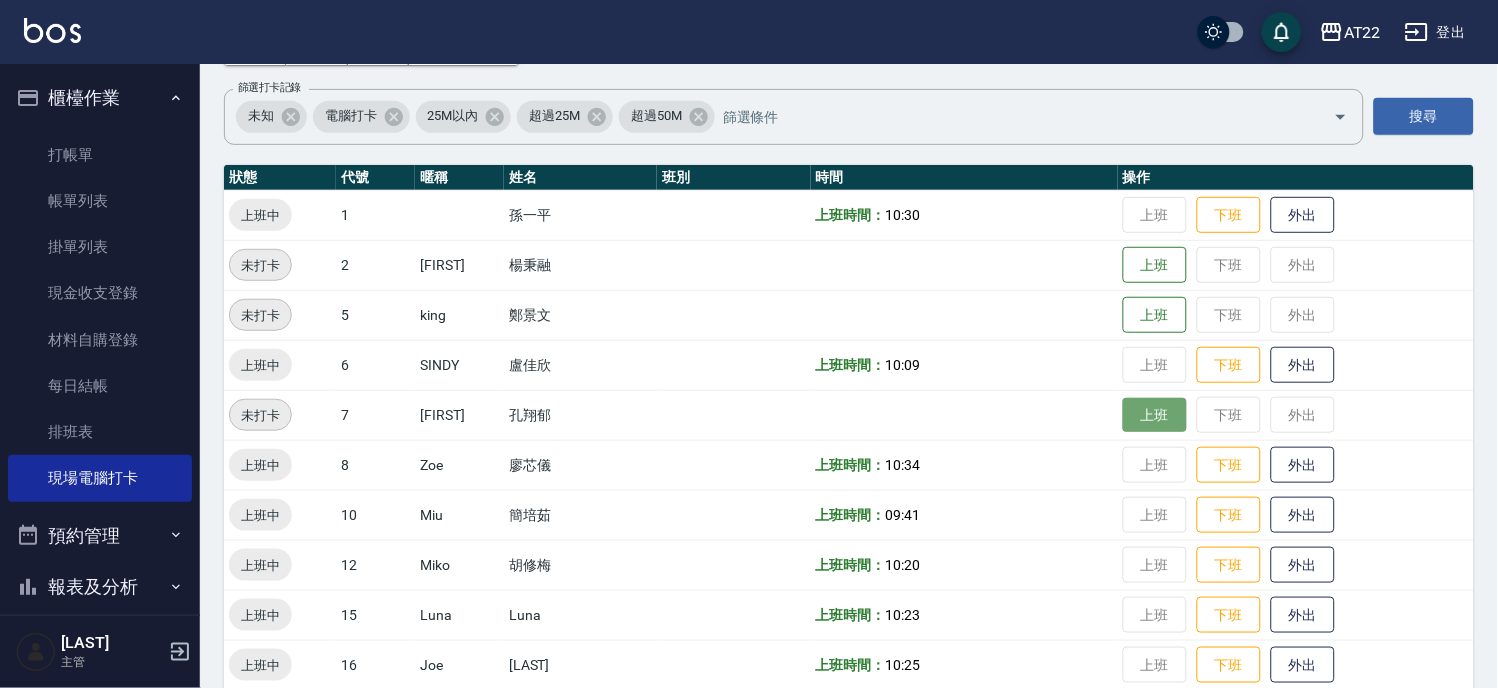 click on "上班" at bounding box center (1155, 415) 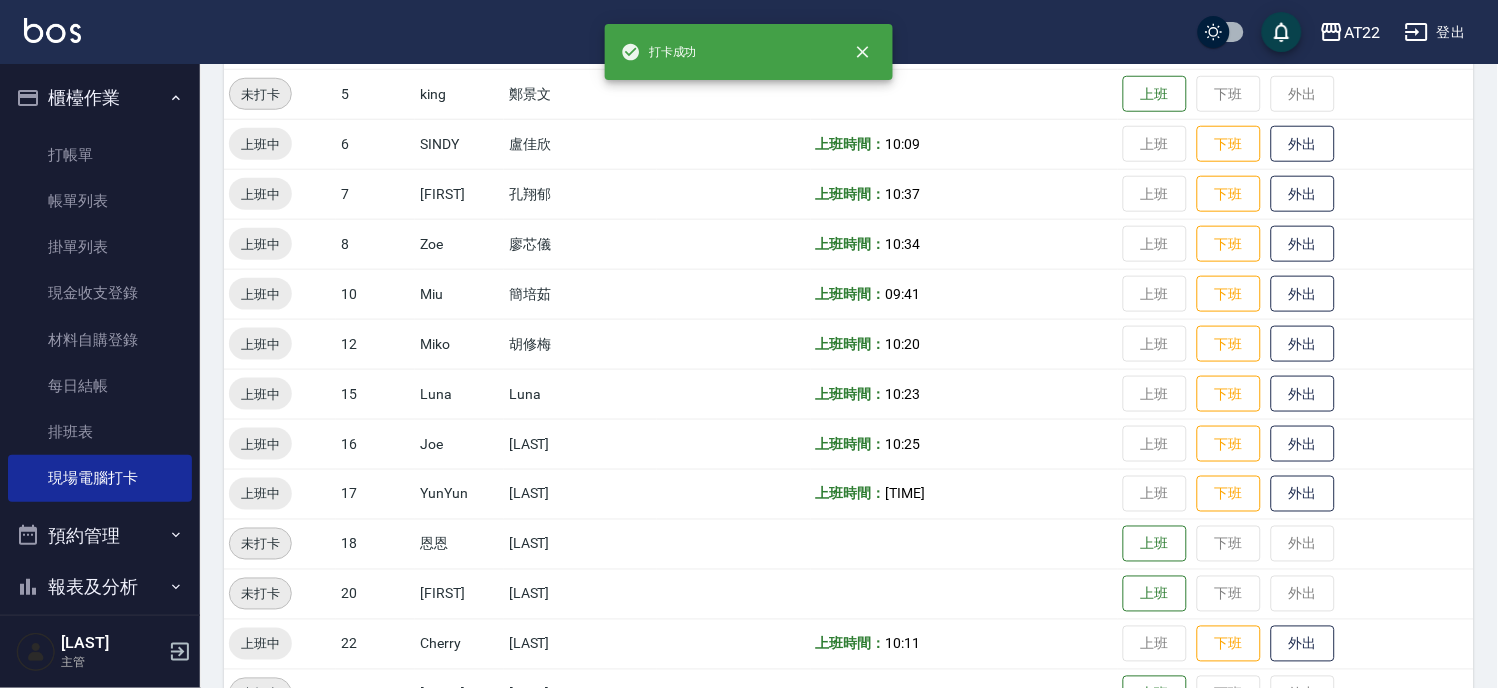 scroll, scrollTop: 355, scrollLeft: 0, axis: vertical 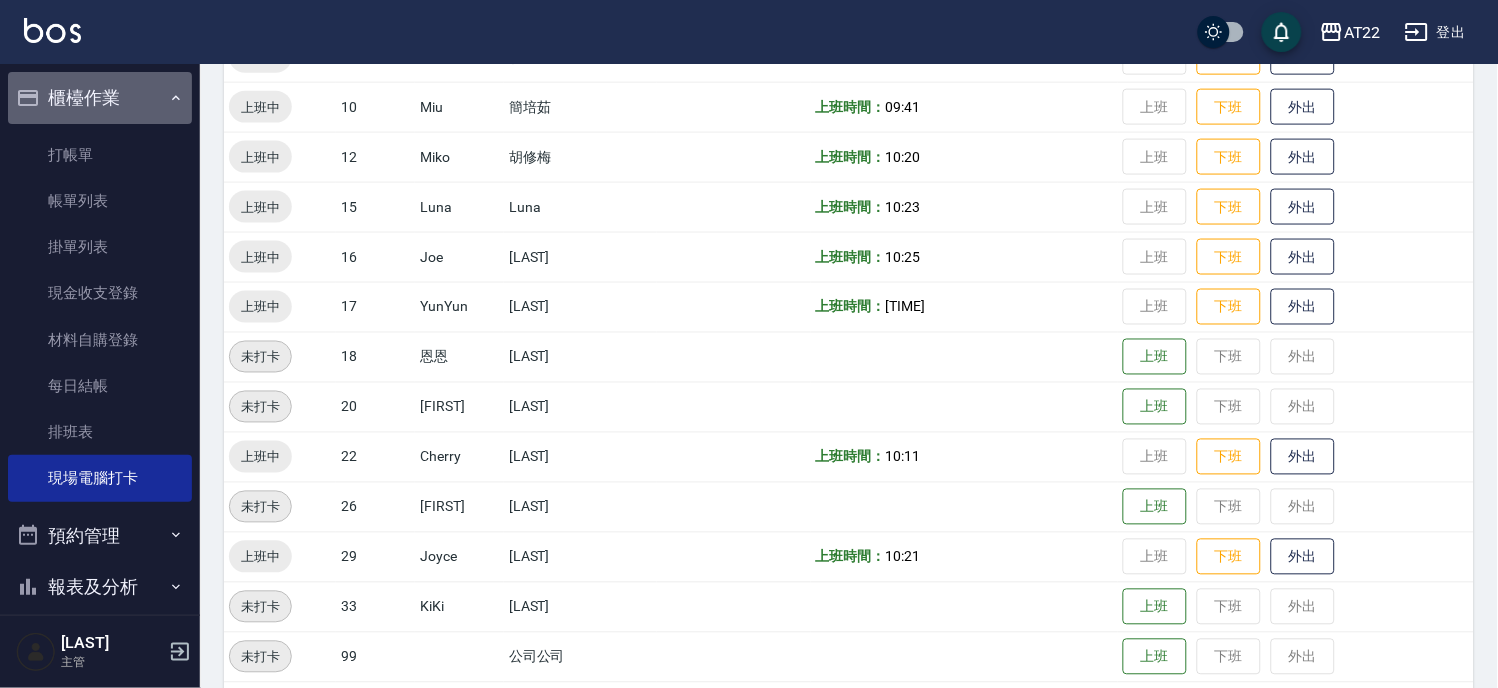 click on "櫃檯作業" at bounding box center (100, 98) 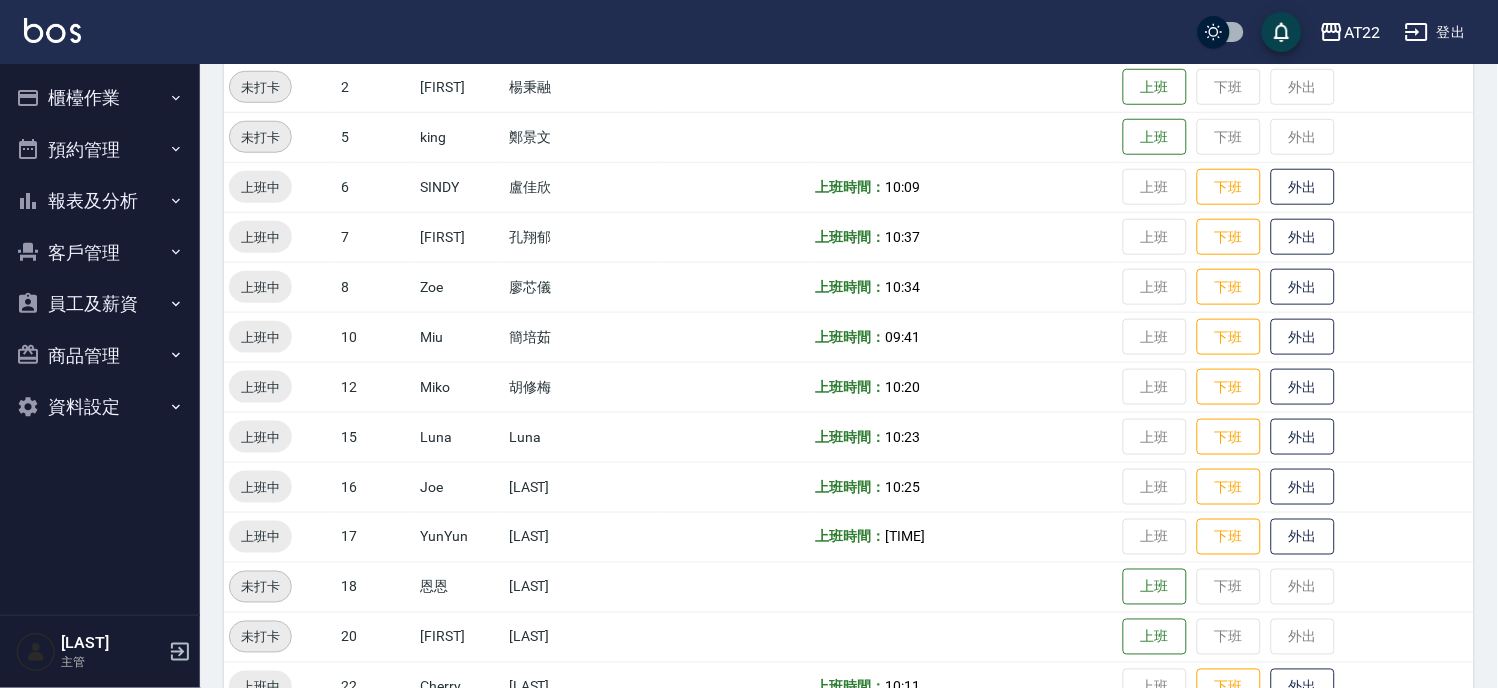 scroll, scrollTop: 207, scrollLeft: 0, axis: vertical 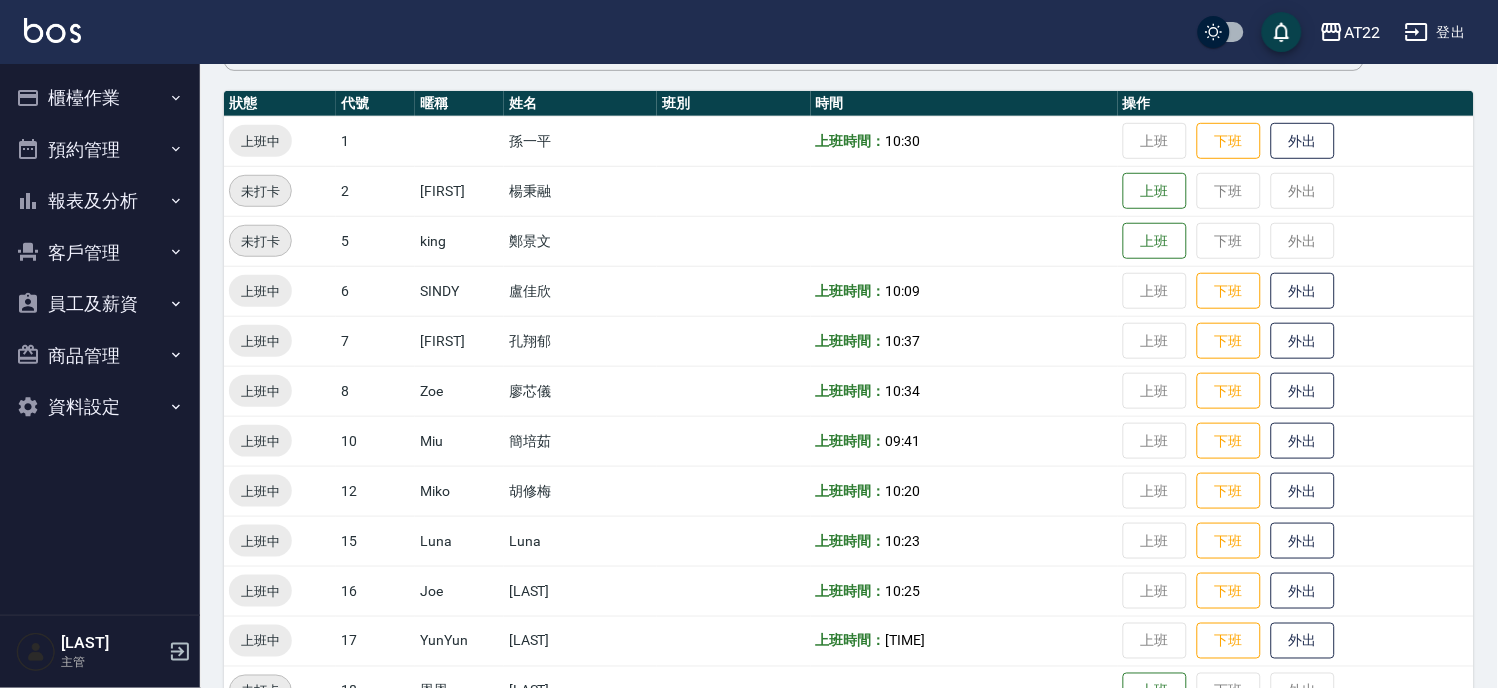 click on "報表及分析" at bounding box center (100, 201) 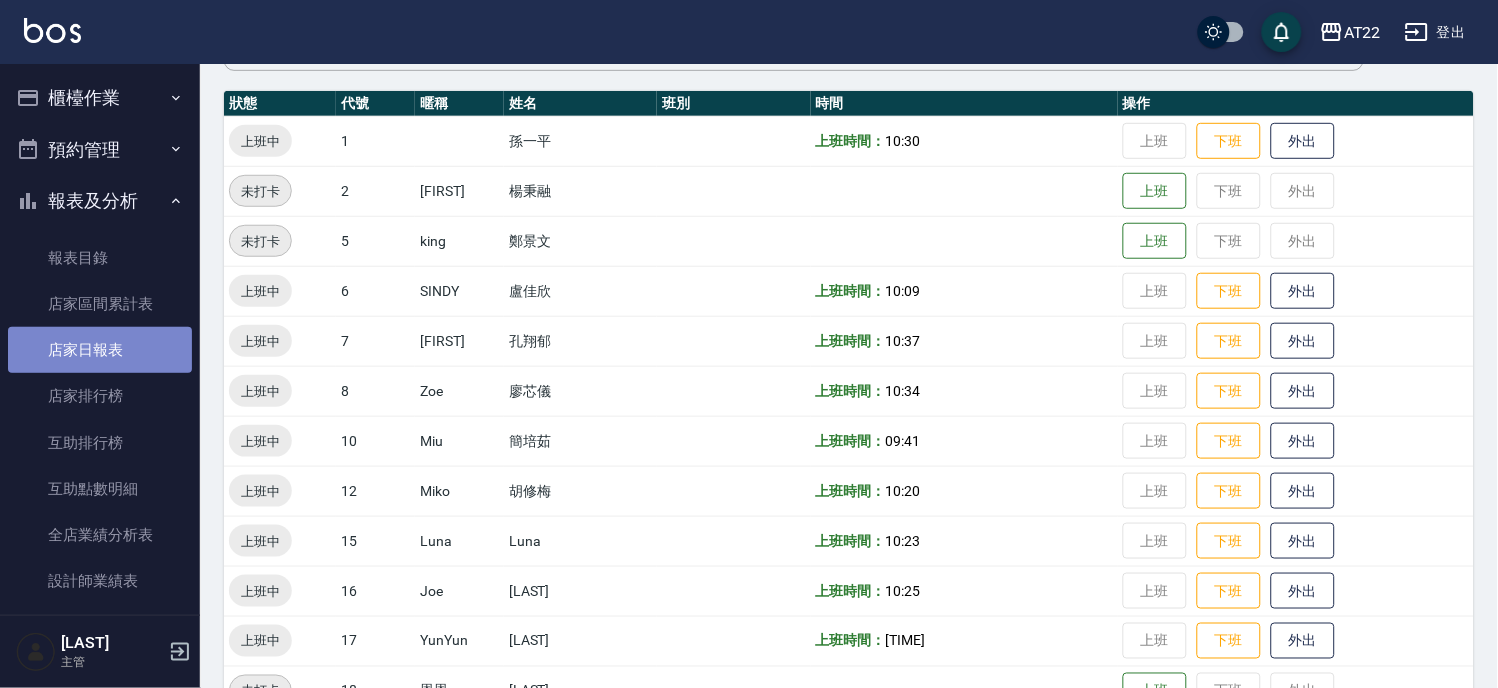 click on "店家日報表" at bounding box center [100, 350] 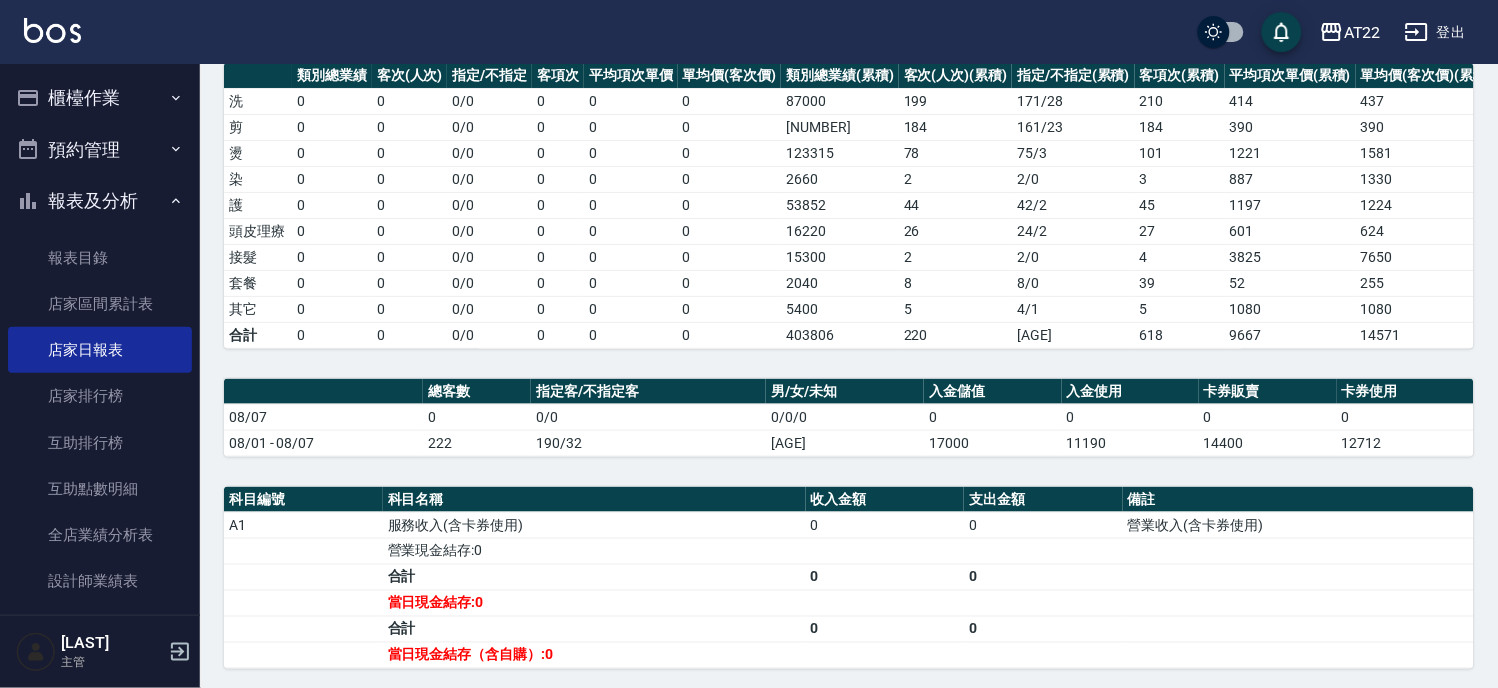 scroll, scrollTop: 104, scrollLeft: 0, axis: vertical 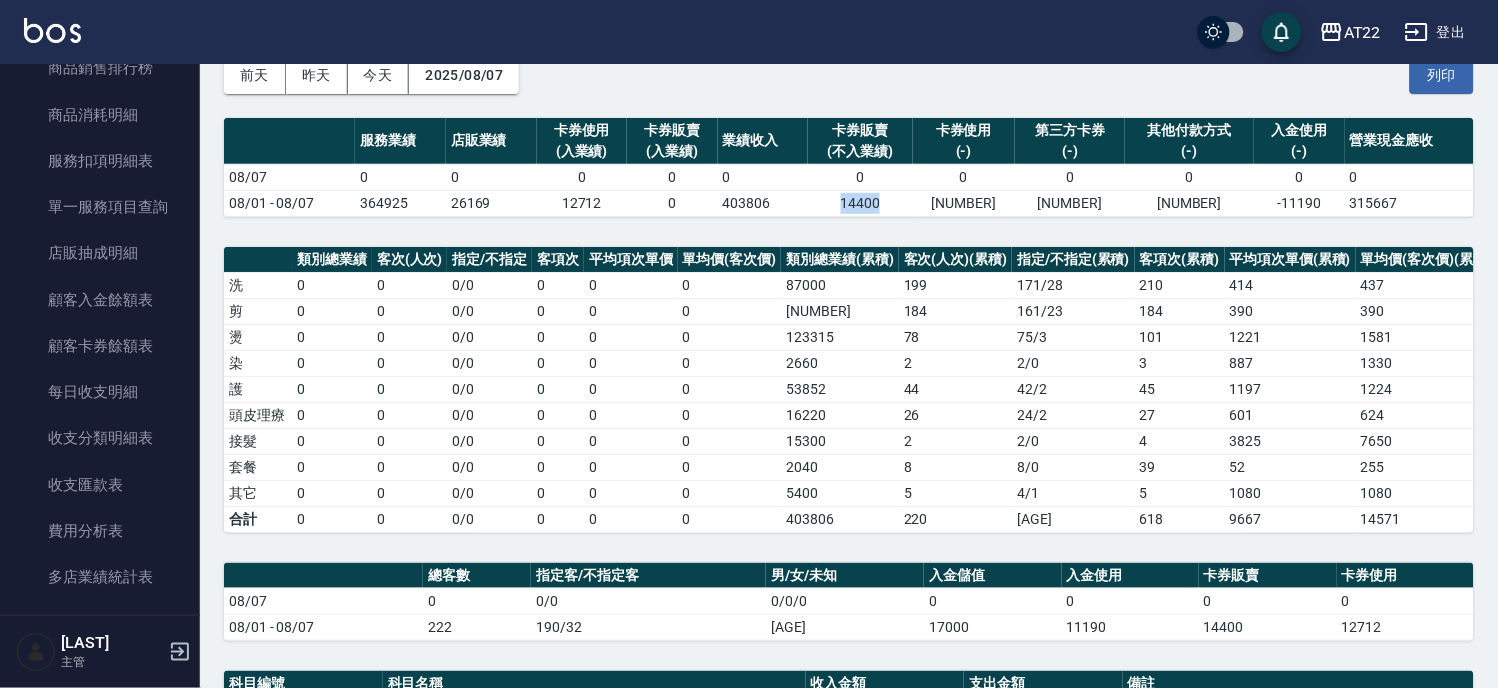 drag, startPoint x: 844, startPoint y: 196, endPoint x: 885, endPoint y: 204, distance: 41.773197 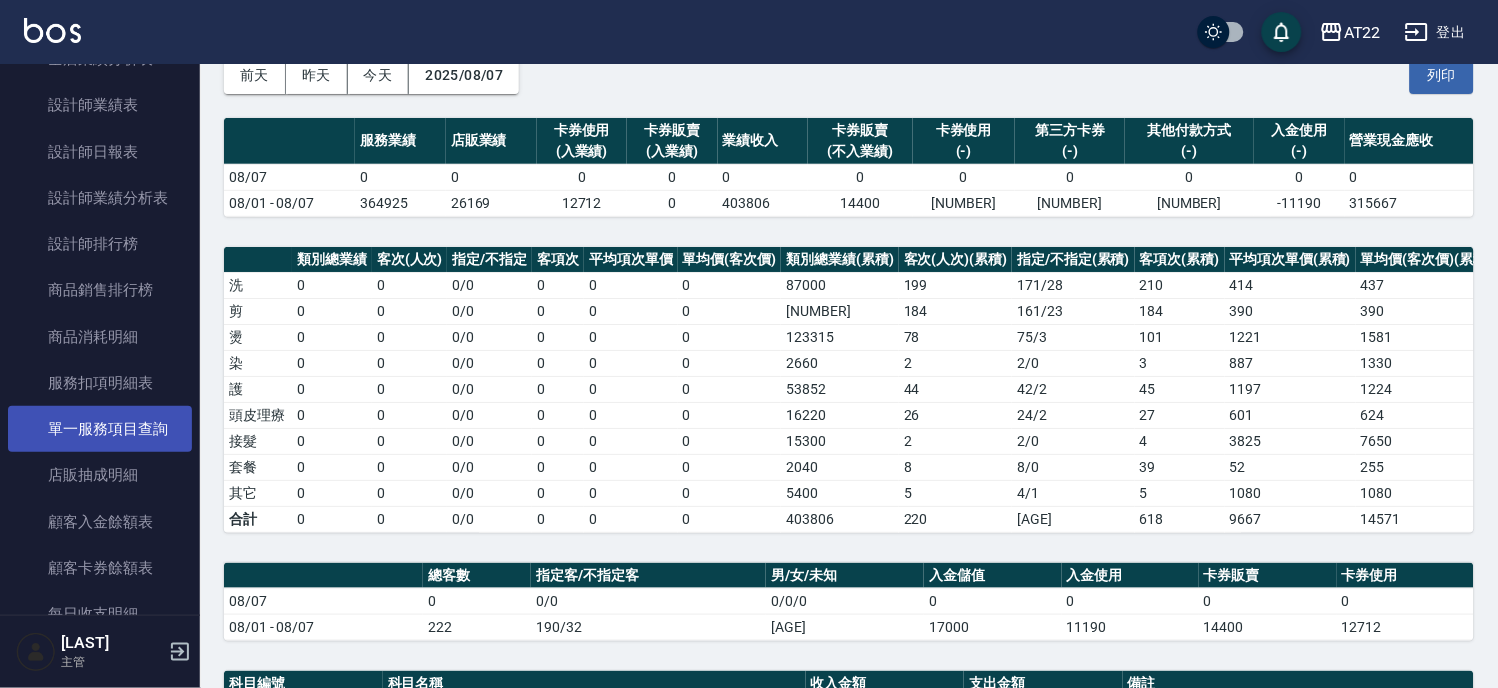 scroll, scrollTop: 254, scrollLeft: 0, axis: vertical 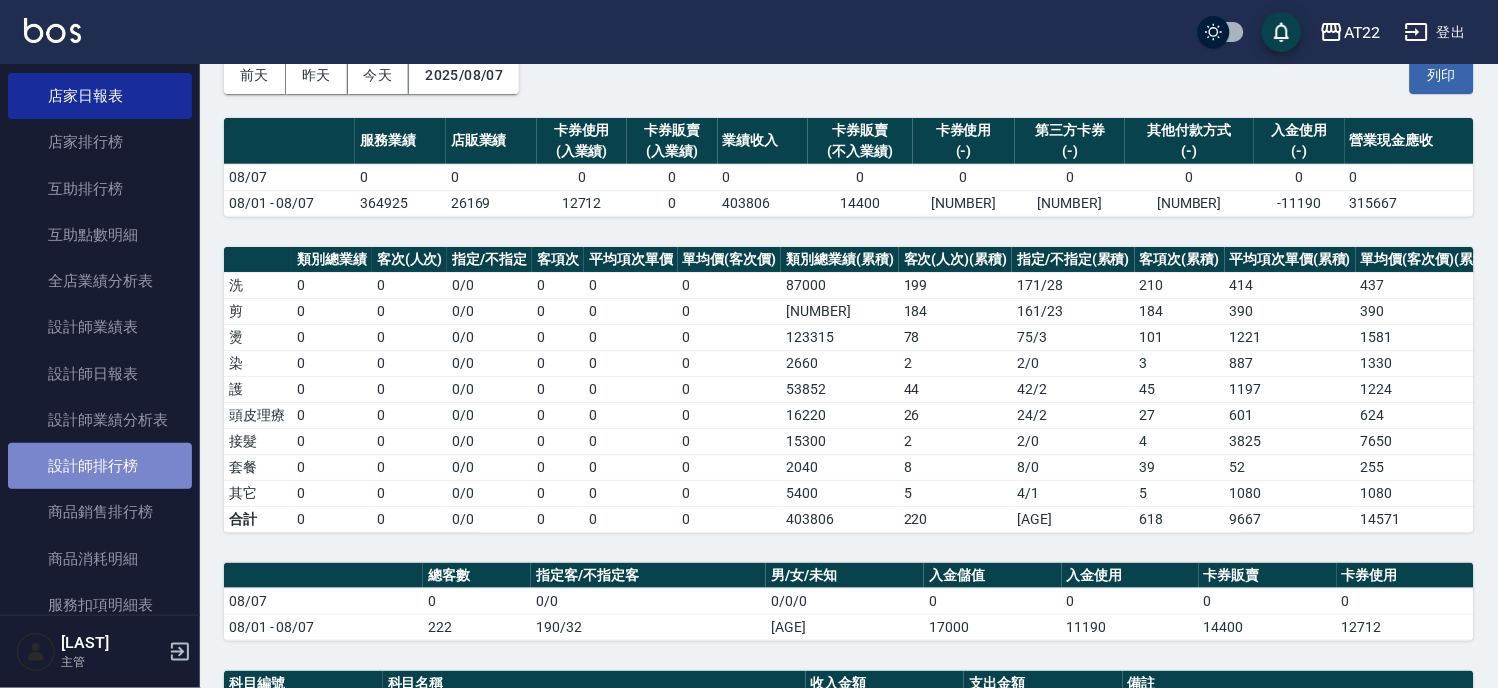 click on "設計師排行榜" at bounding box center [100, 466] 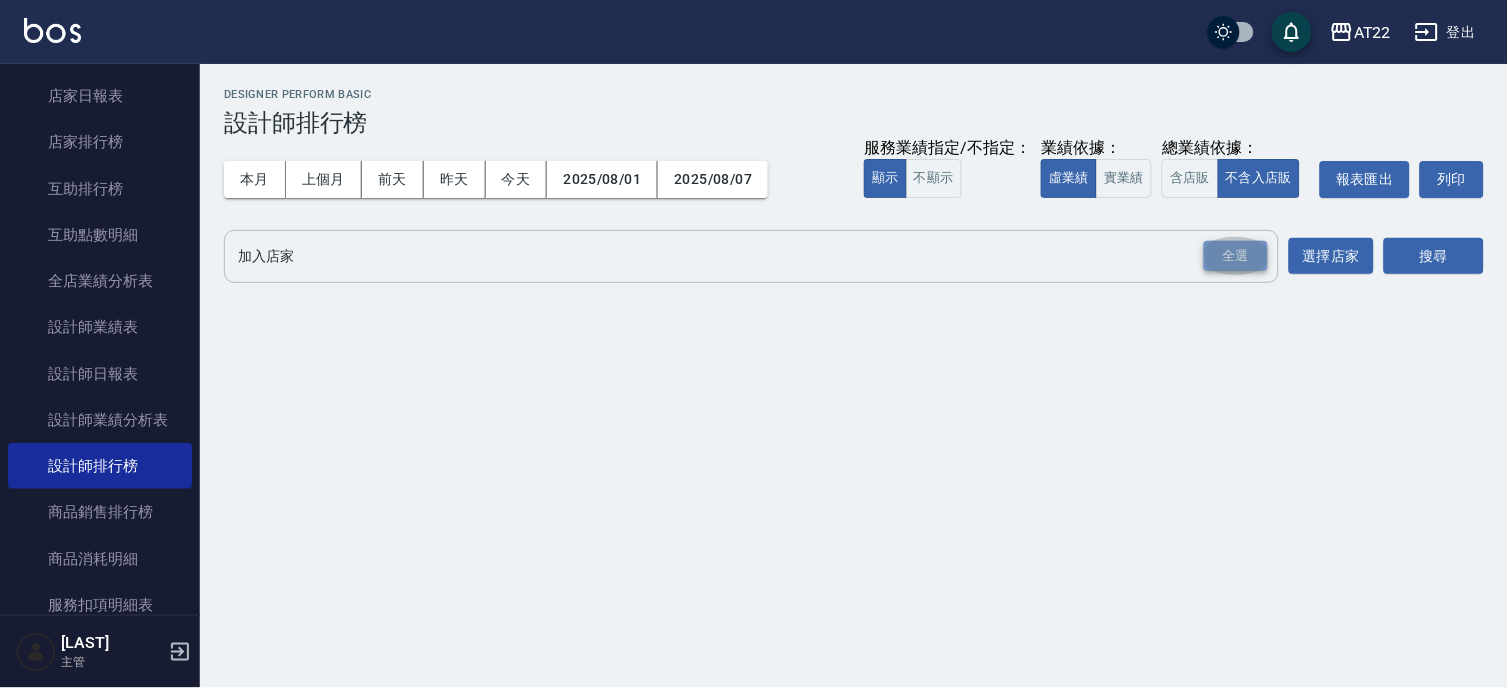 click on "全選" at bounding box center [1236, 256] 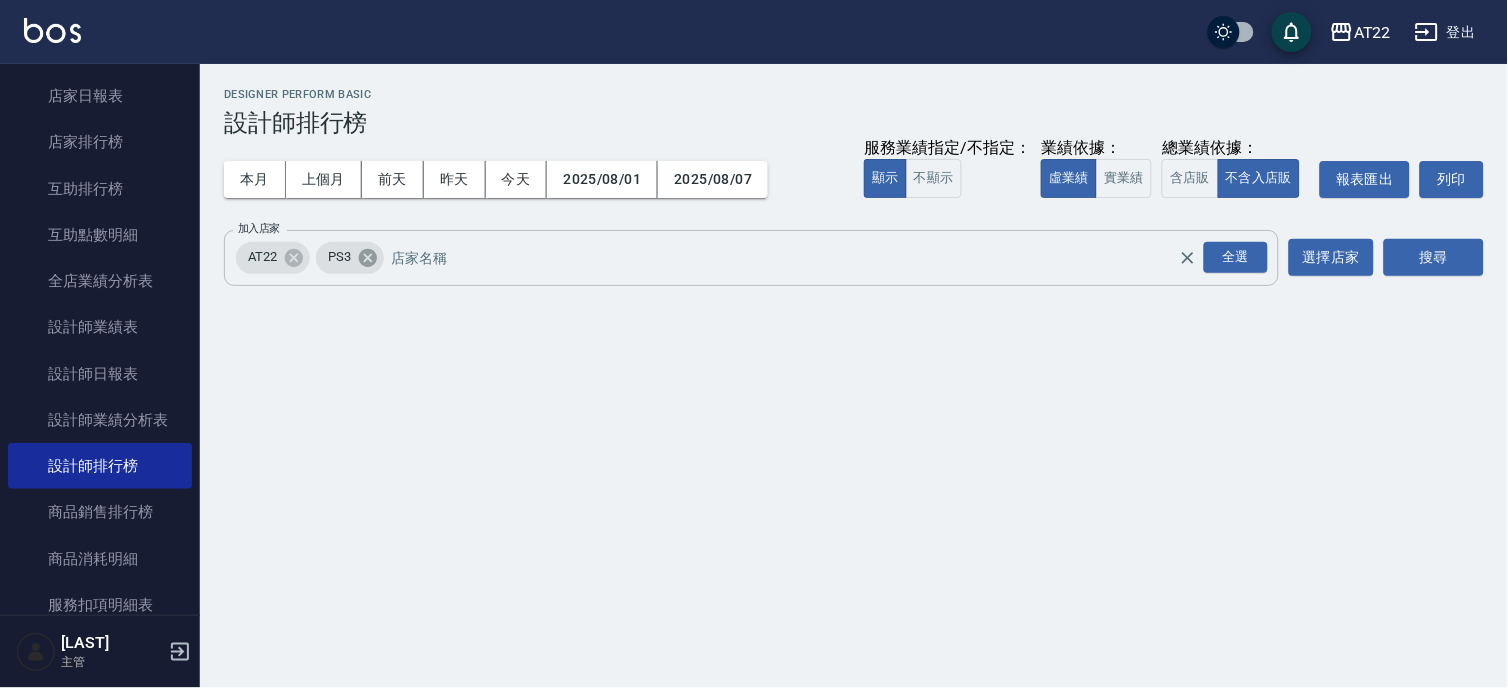 click 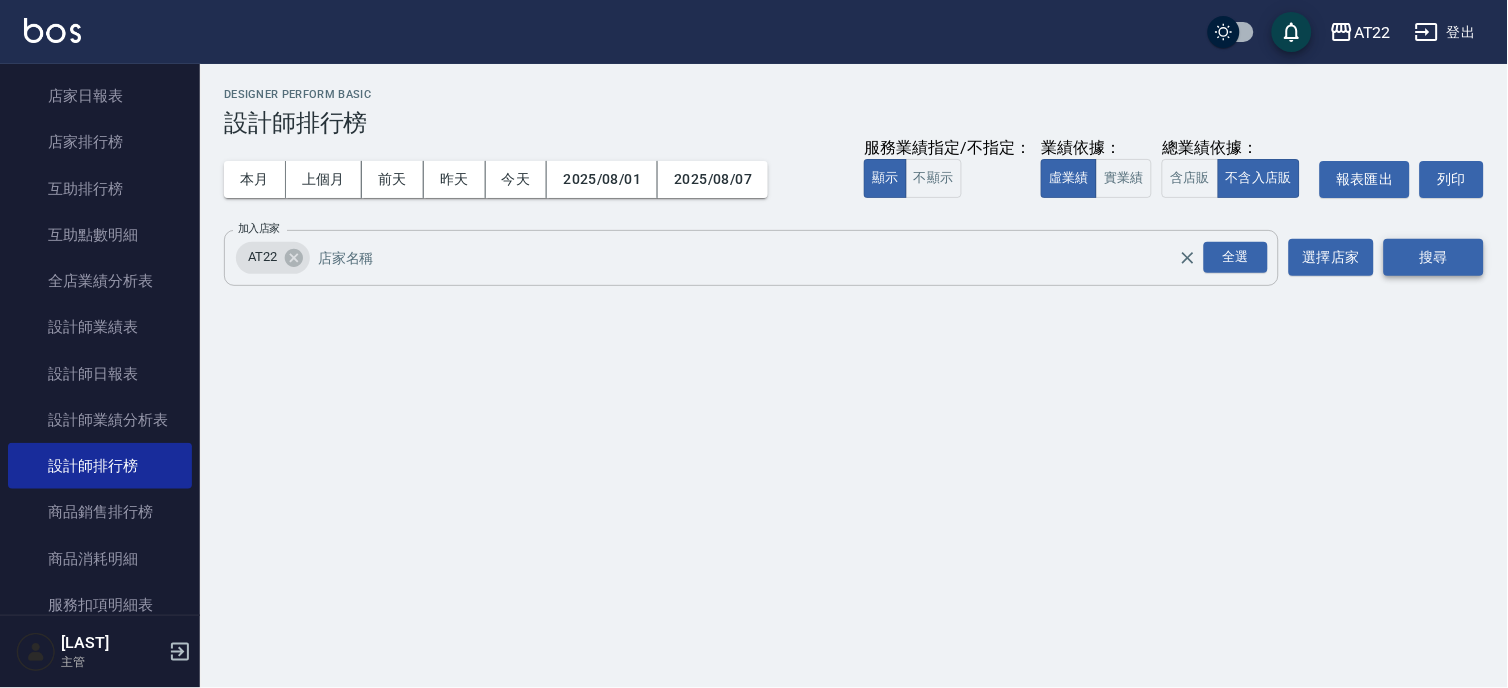 click on "搜尋" at bounding box center [1434, 257] 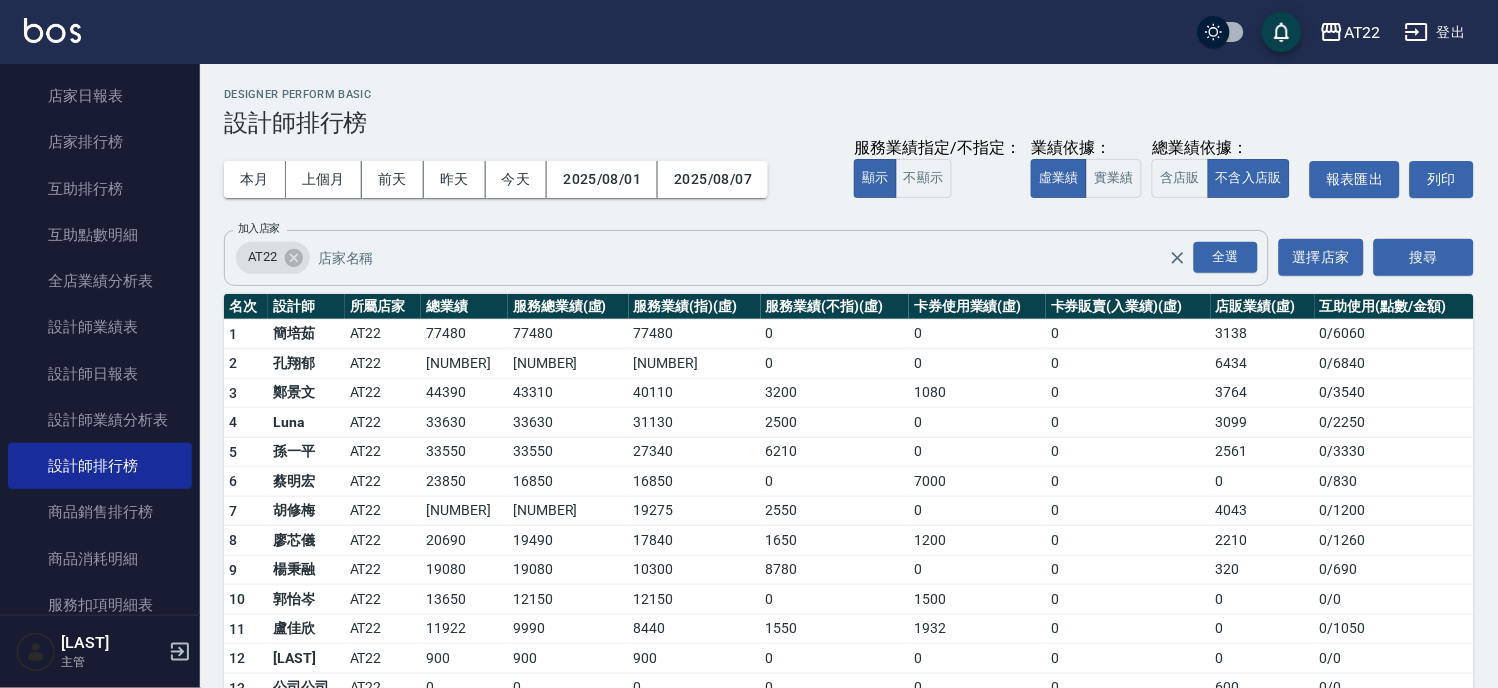 scroll, scrollTop: 65, scrollLeft: 0, axis: vertical 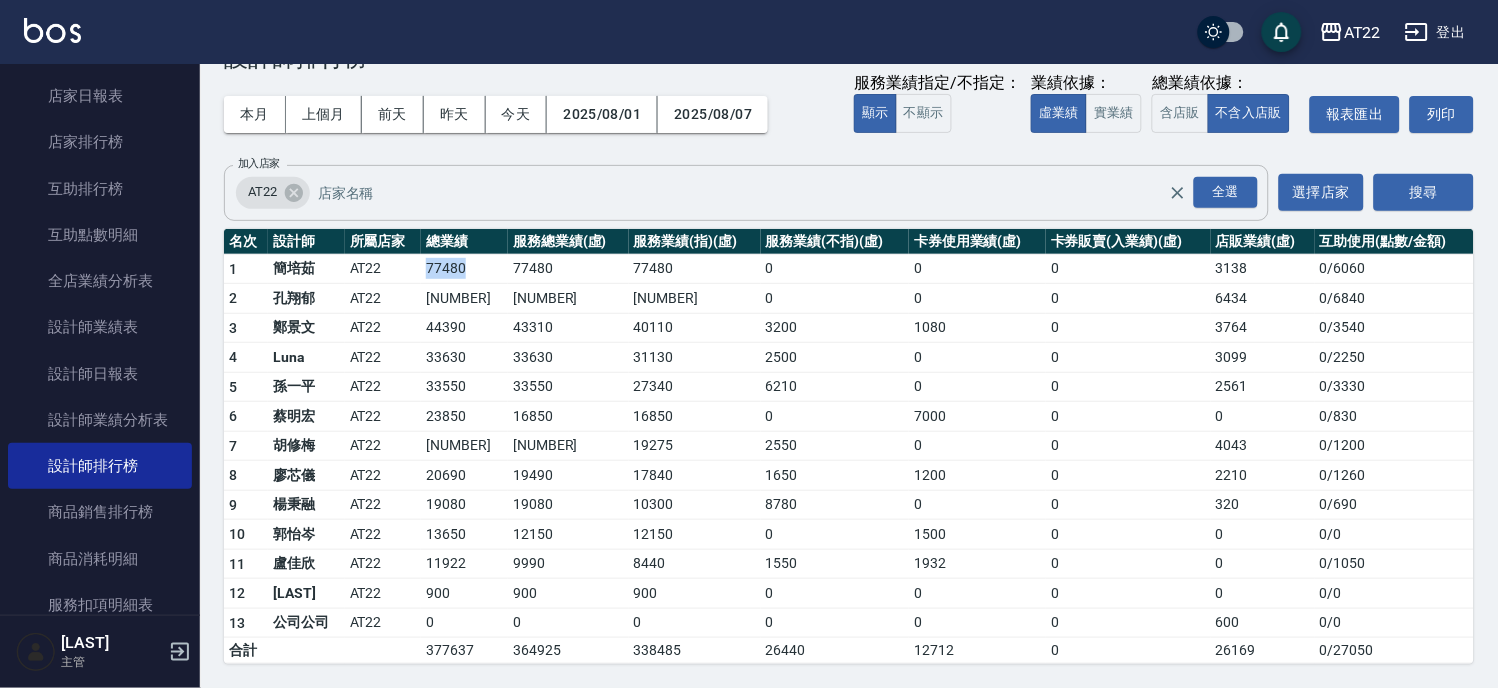 drag, startPoint x: 427, startPoint y: 256, endPoint x: 741, endPoint y: 261, distance: 314.0398 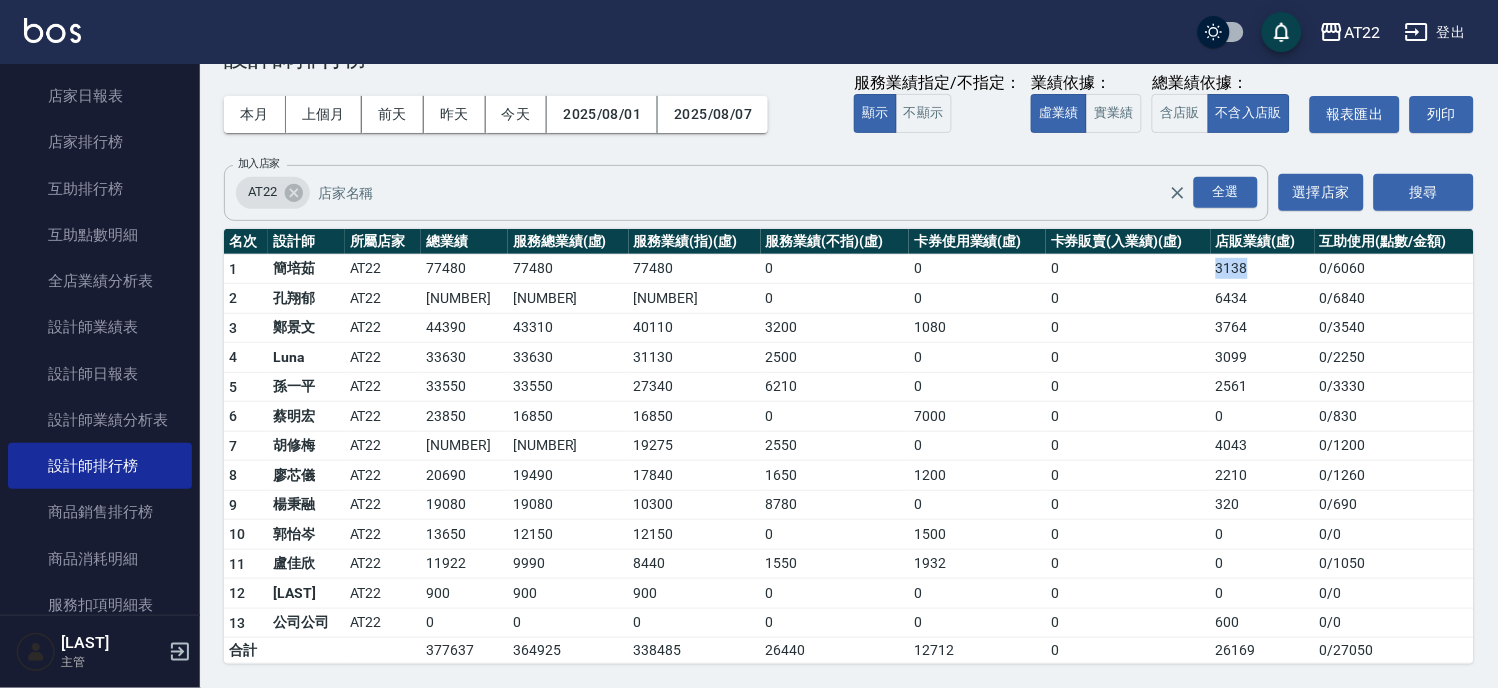 drag, startPoint x: 1206, startPoint y: 261, endPoint x: 1260, endPoint y: 265, distance: 54.147945 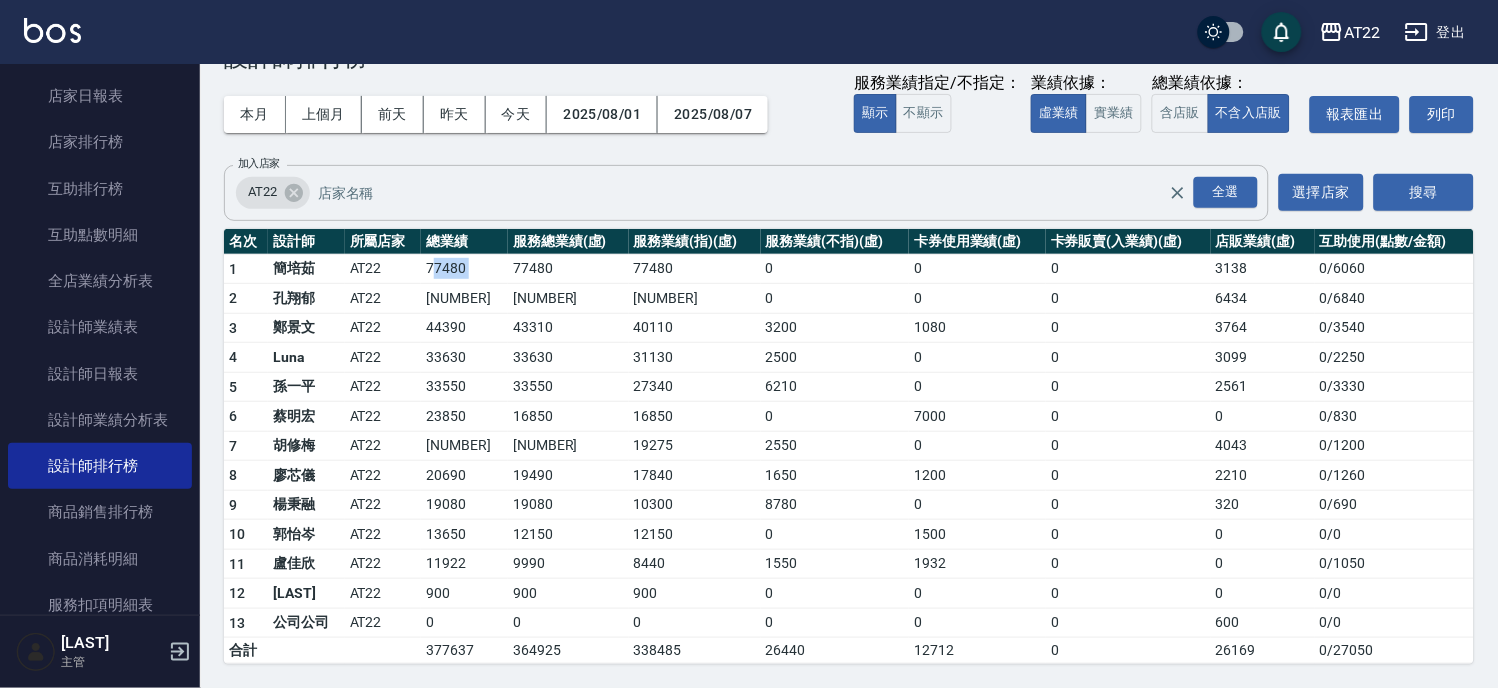 drag, startPoint x: 438, startPoint y: 276, endPoint x: 498, endPoint y: 275, distance: 60.00833 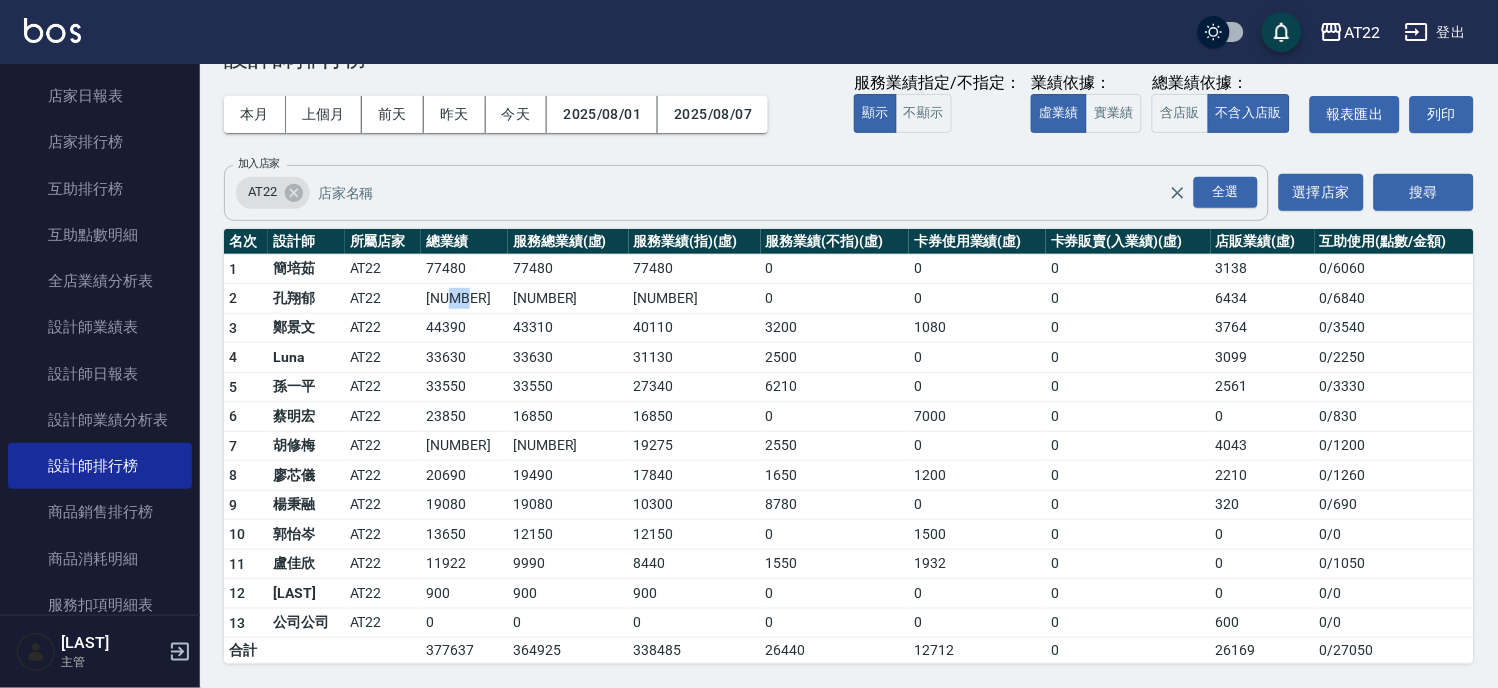 drag, startPoint x: 452, startPoint y: 295, endPoint x: 493, endPoint y: 301, distance: 41.4367 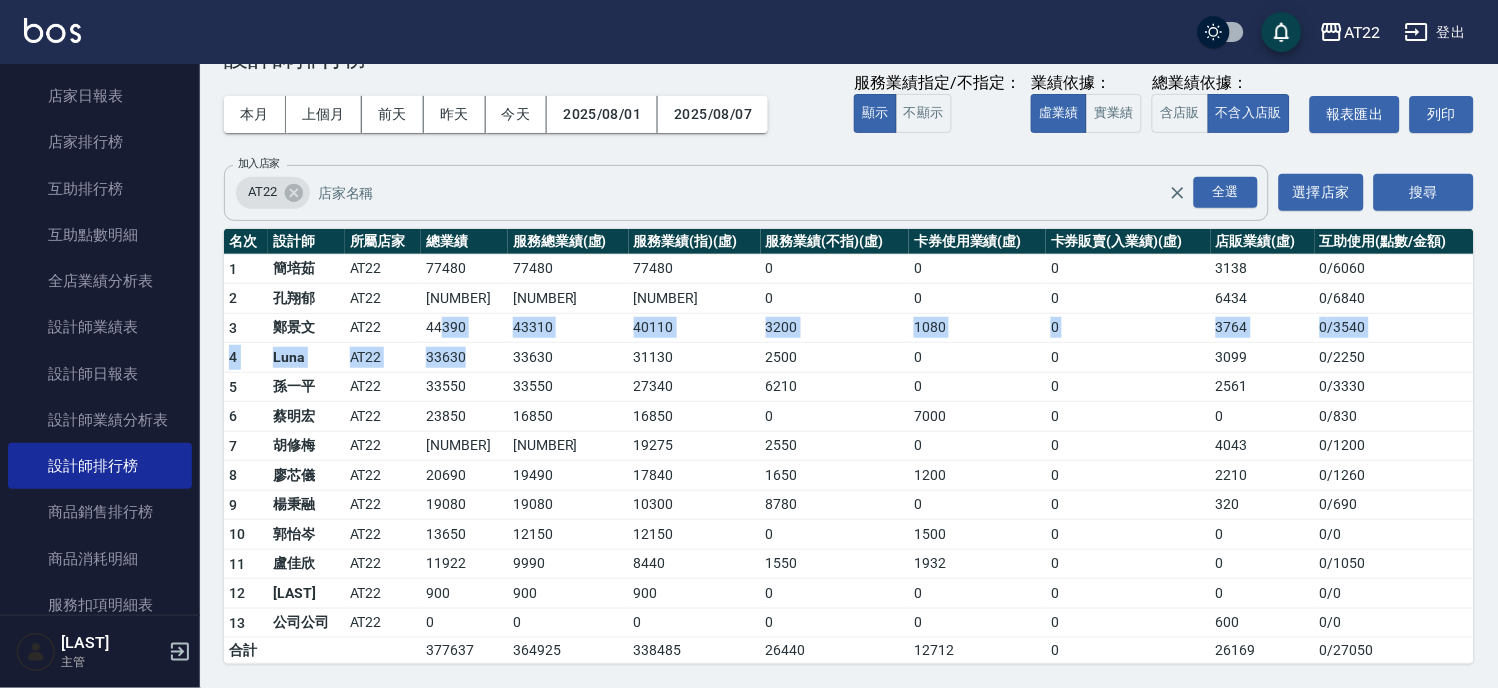 drag, startPoint x: 444, startPoint y: 337, endPoint x: 466, endPoint y: 348, distance: 24.596748 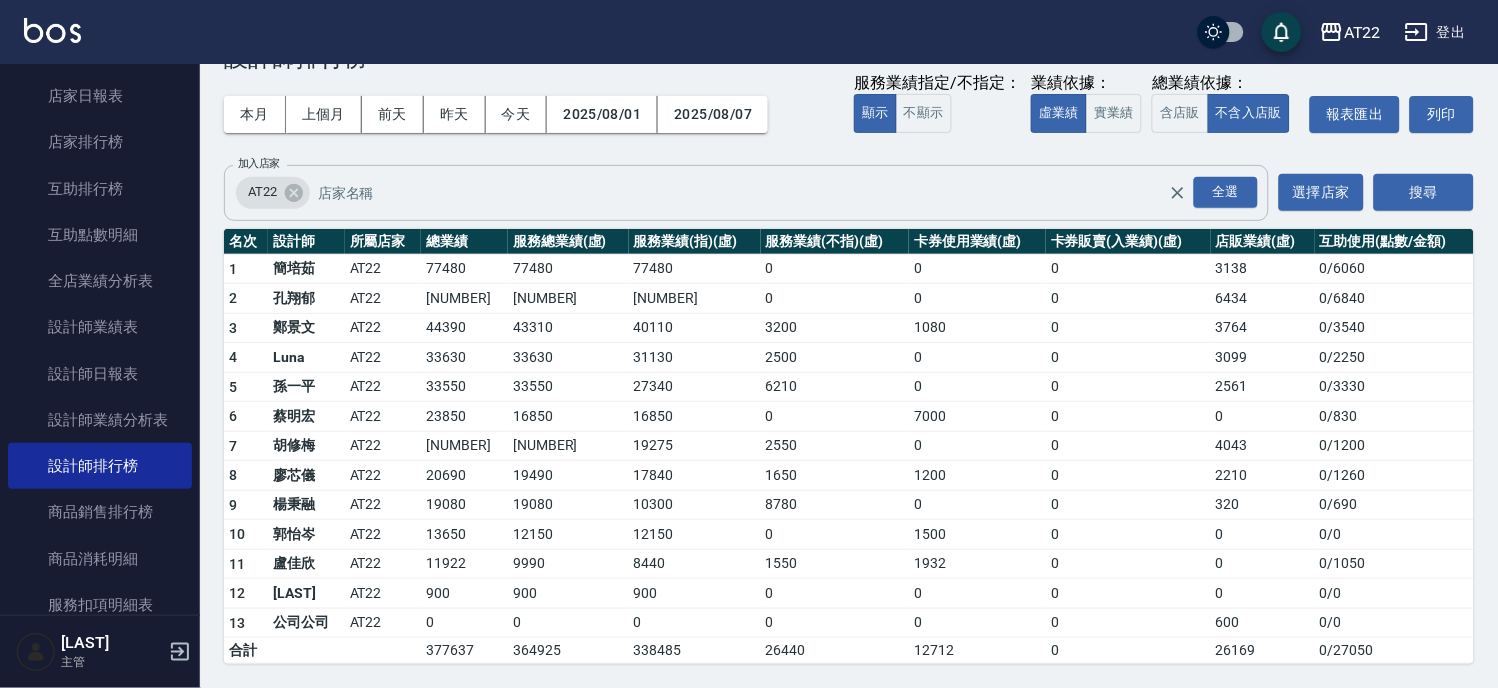 click on "0" at bounding box center (835, 417) 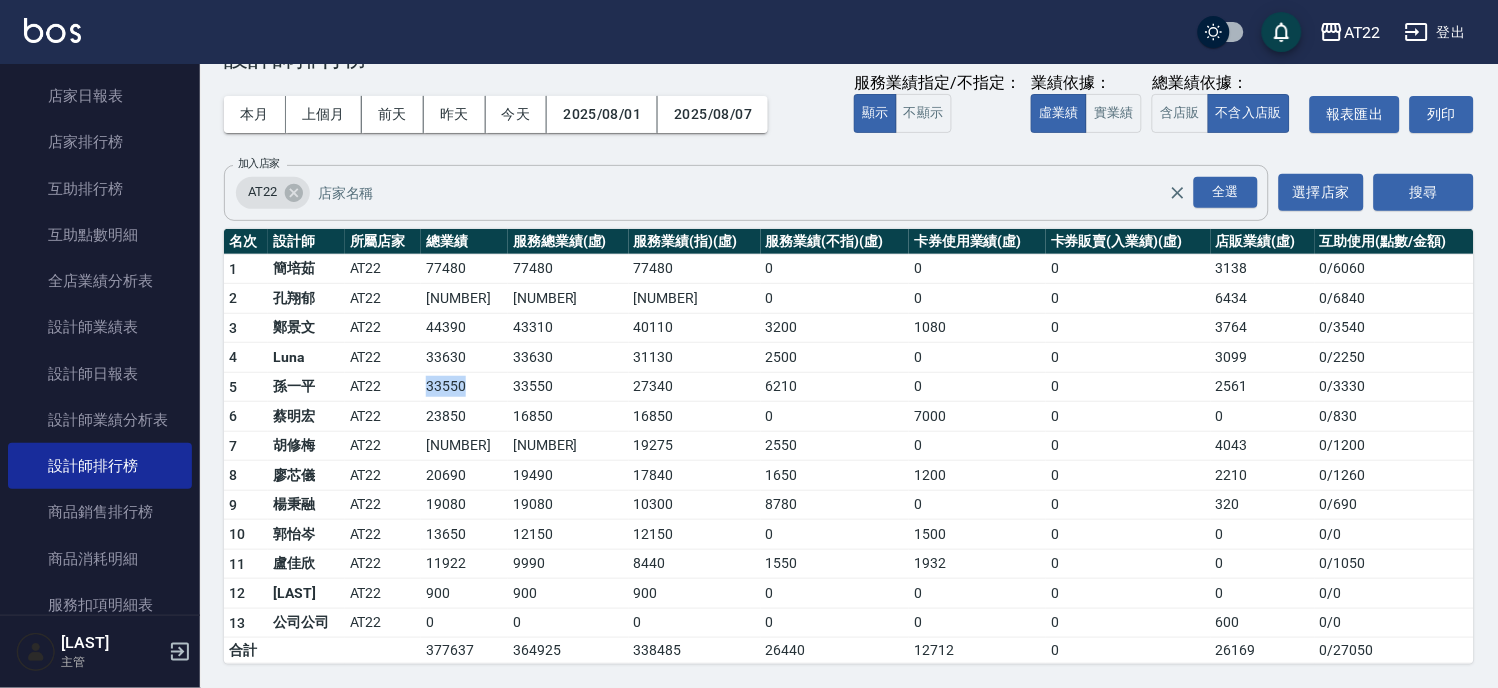 drag, startPoint x: 431, startPoint y: 385, endPoint x: 467, endPoint y: 391, distance: 36.496574 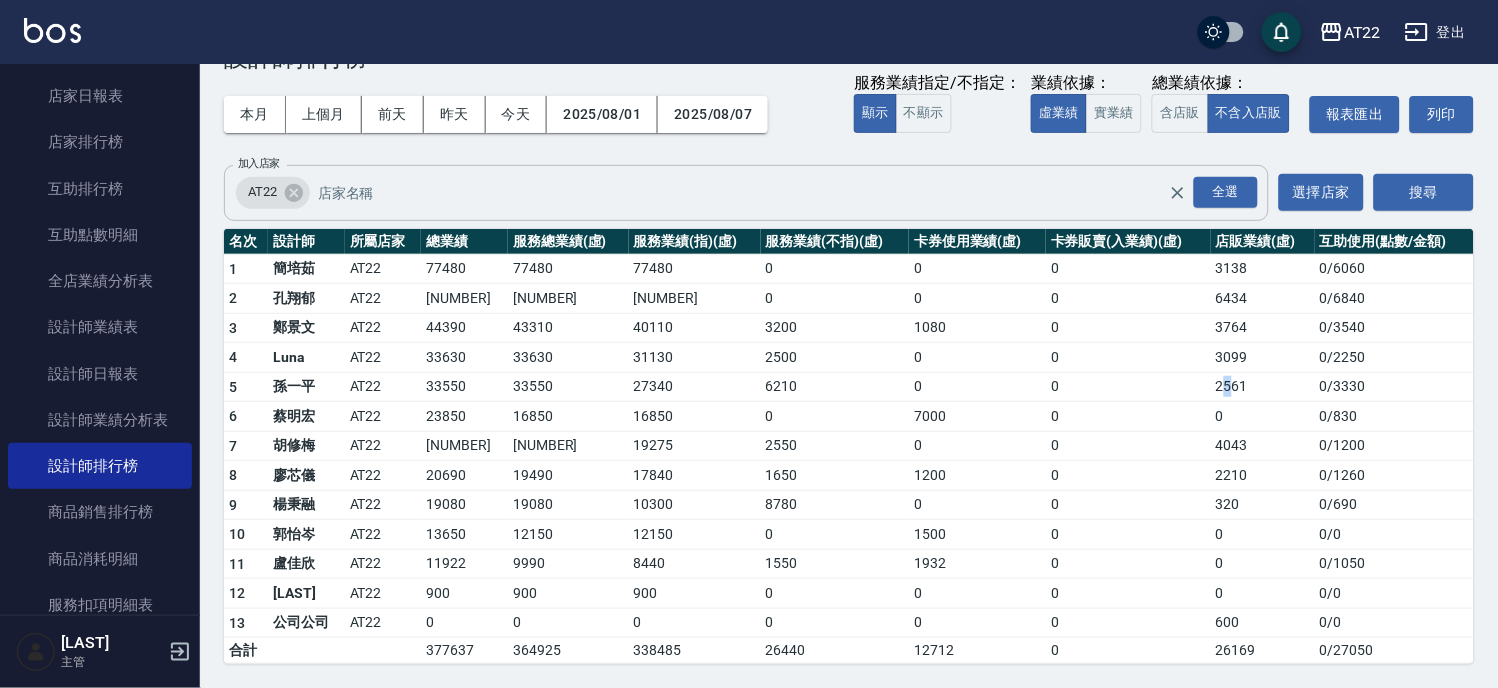 click on "2561" at bounding box center [1263, 387] 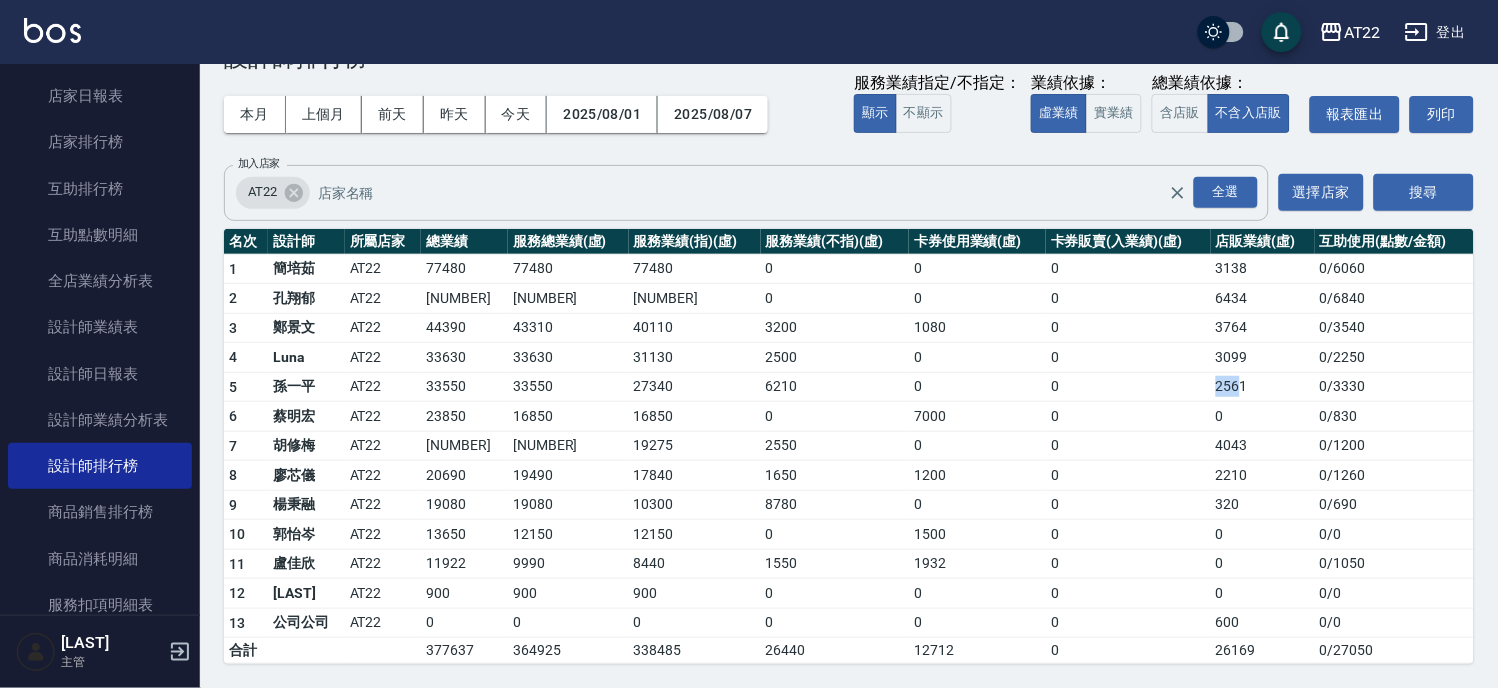 drag, startPoint x: 1213, startPoint y: 383, endPoint x: 1237, endPoint y: 386, distance: 24.186773 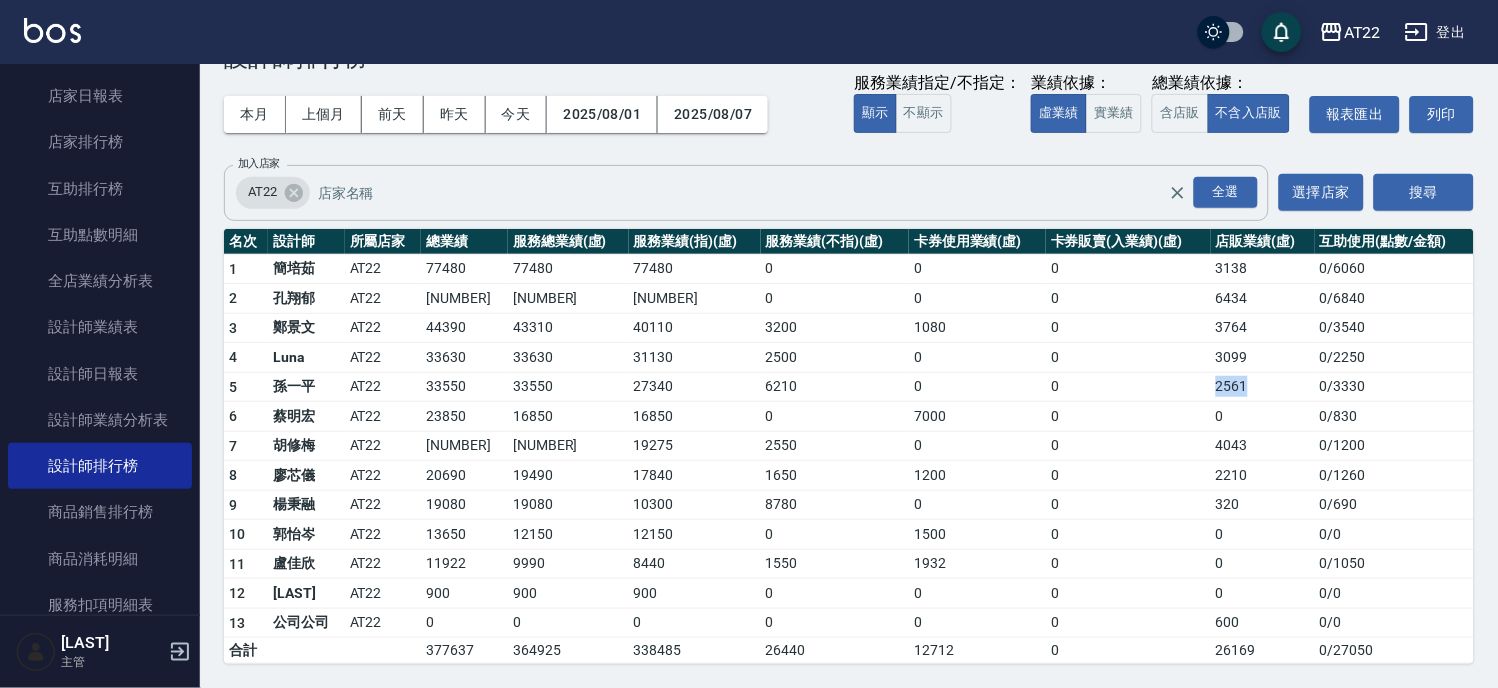 drag, startPoint x: 1242, startPoint y: 387, endPoint x: 1203, endPoint y: 378, distance: 40.024994 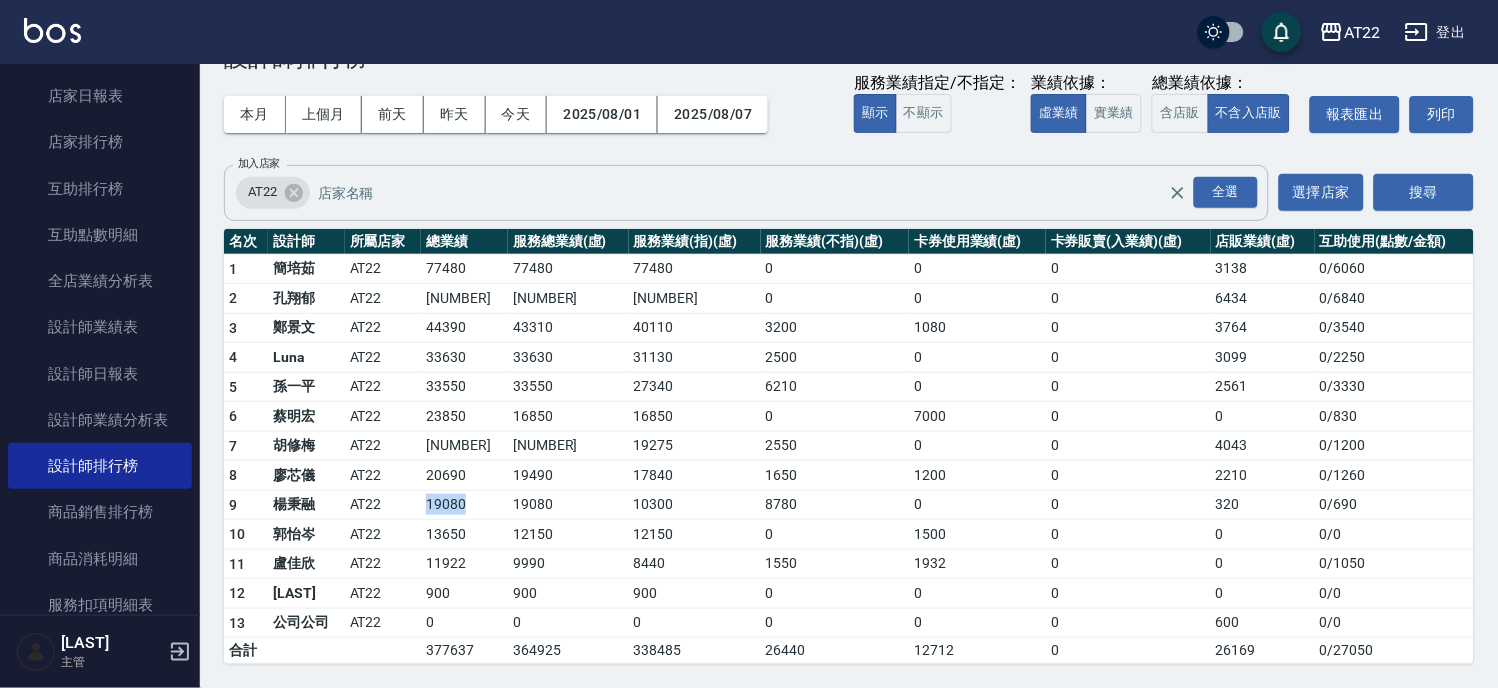 drag, startPoint x: 431, startPoint y: 502, endPoint x: 474, endPoint y: 503, distance: 43.011627 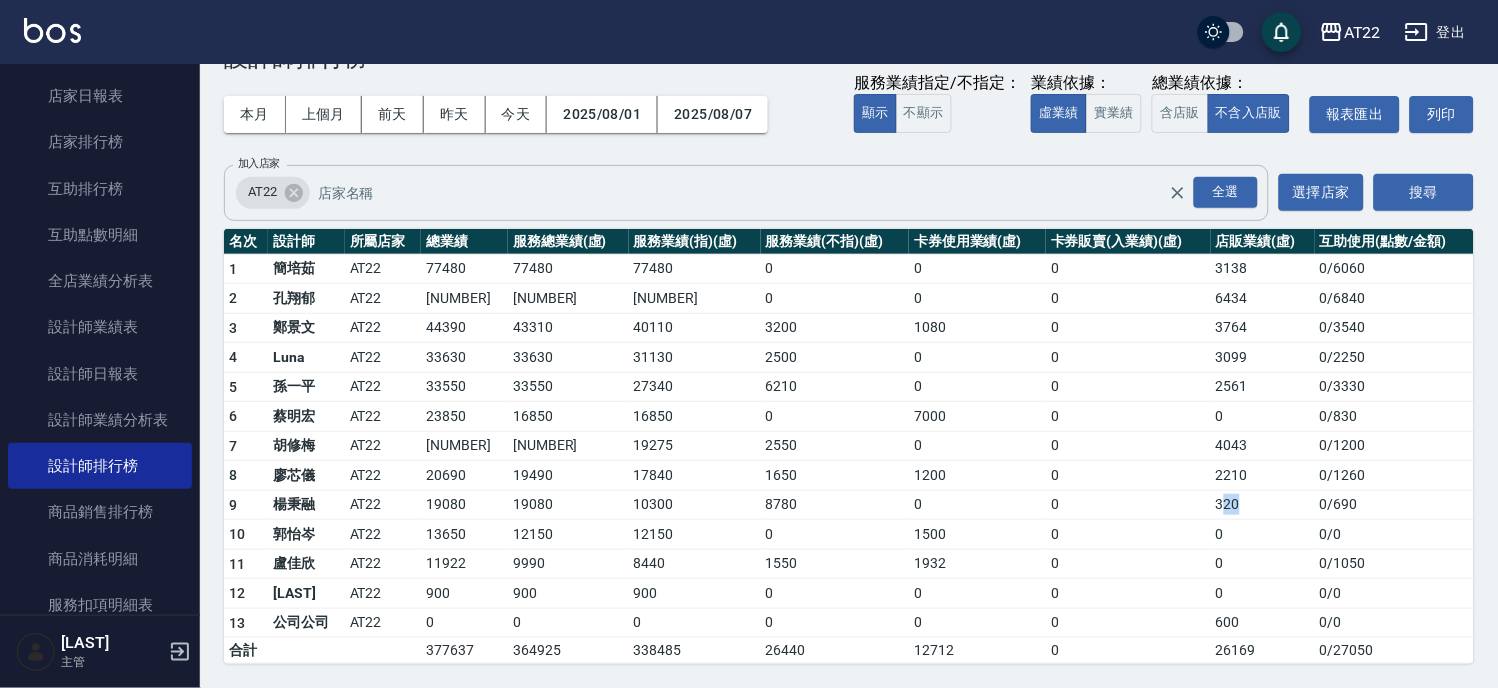 drag, startPoint x: 1216, startPoint y: 504, endPoint x: 1232, endPoint y: 506, distance: 16.124516 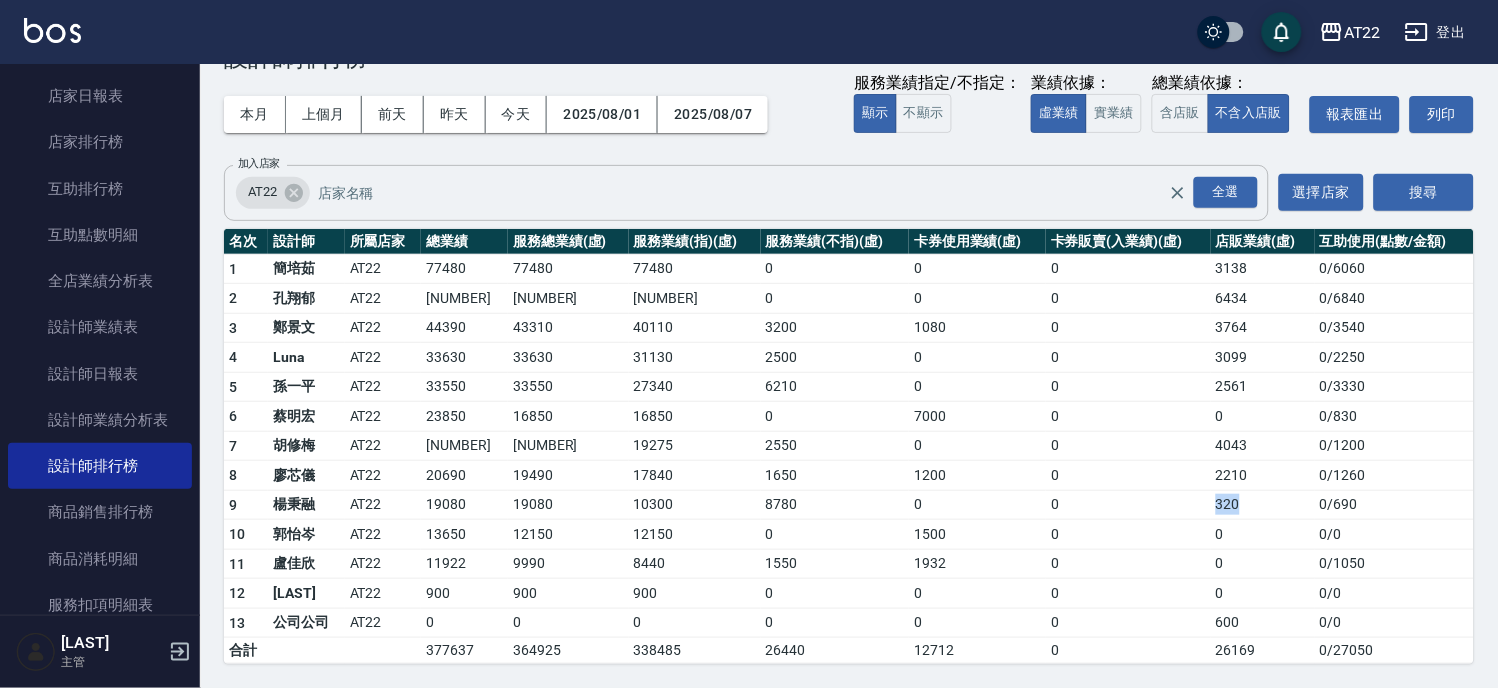 drag, startPoint x: 1236, startPoint y: 504, endPoint x: 1214, endPoint y: 506, distance: 22.090721 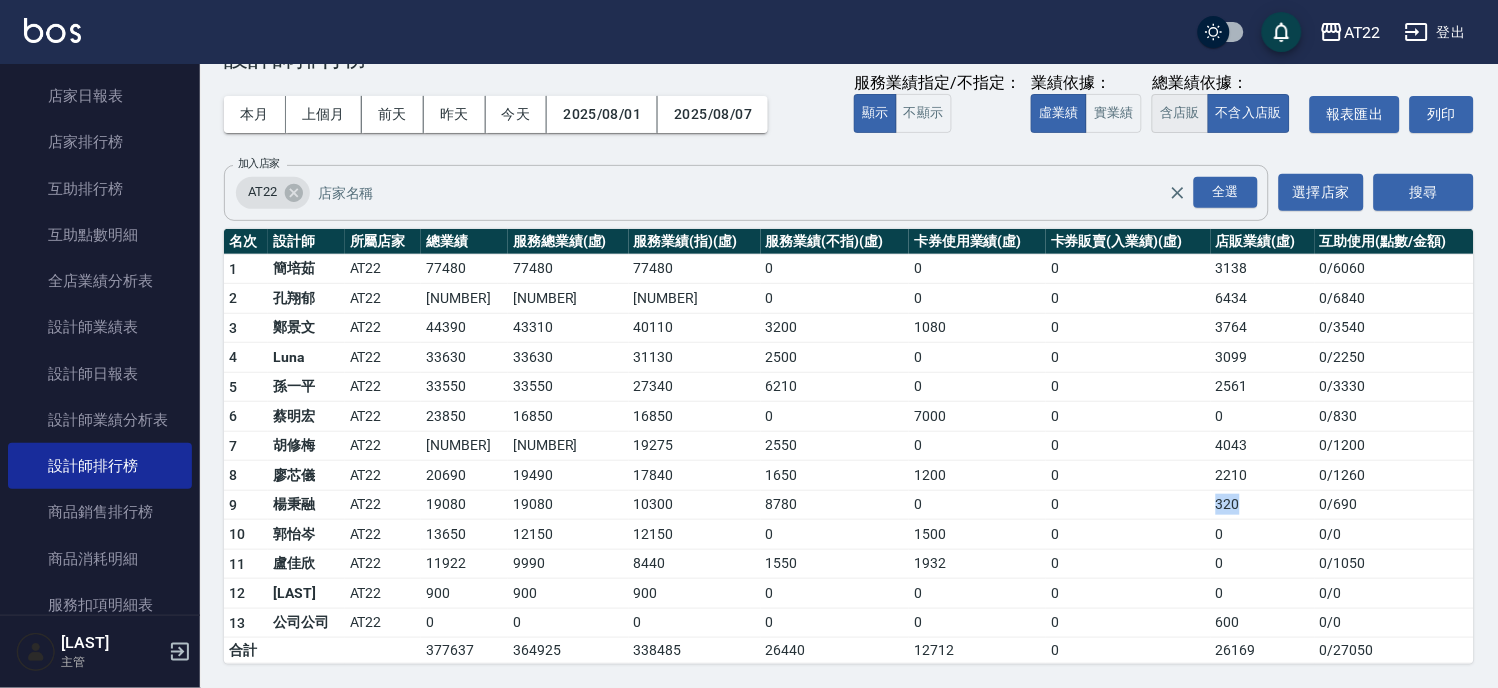 click on "含店販" at bounding box center (1180, 113) 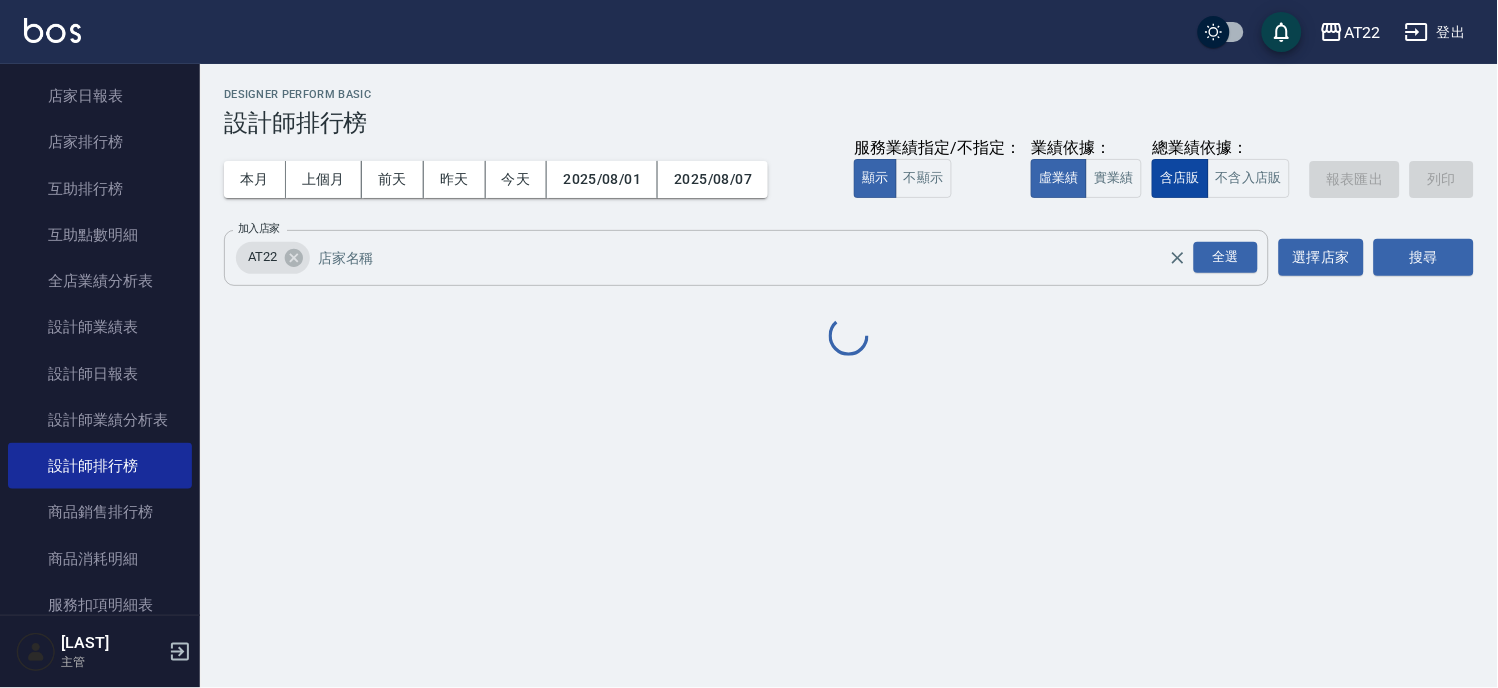 scroll, scrollTop: 0, scrollLeft: 0, axis: both 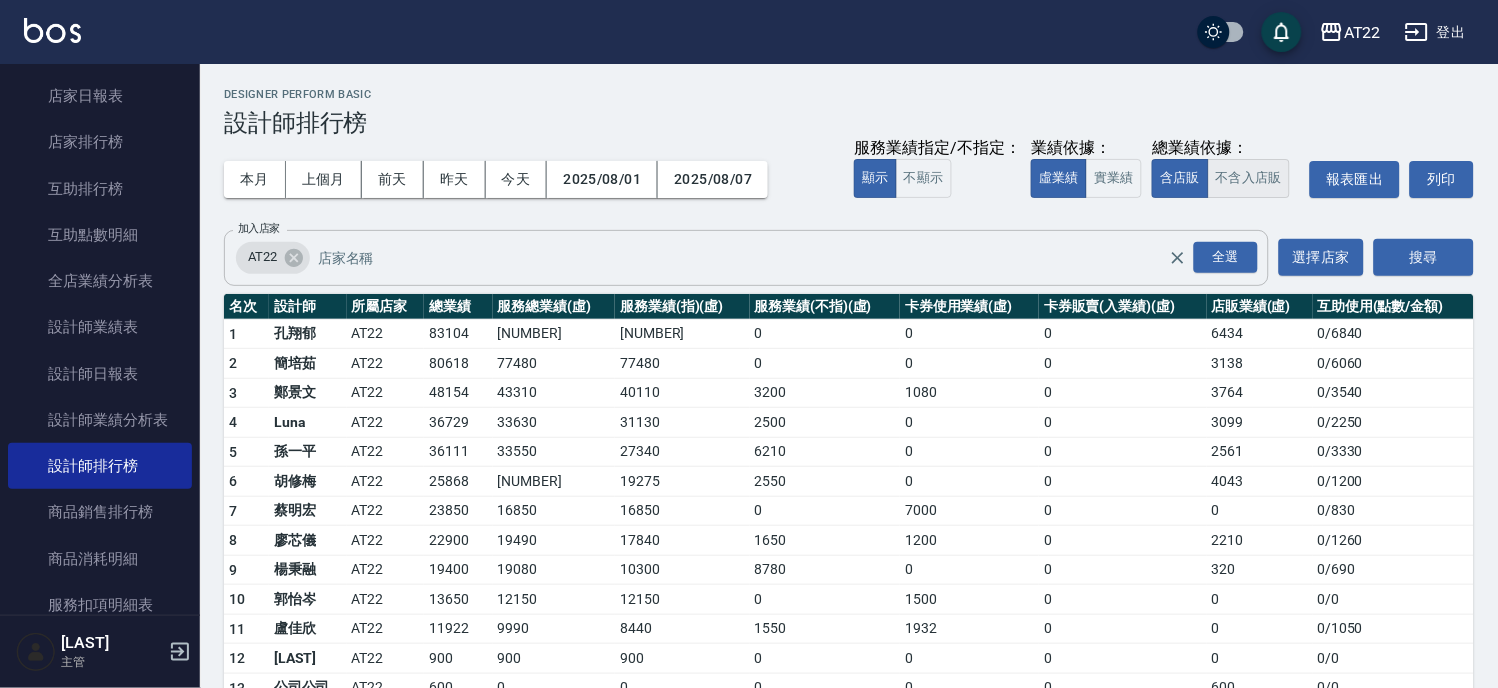 click on "不含入店販" at bounding box center [1249, 178] 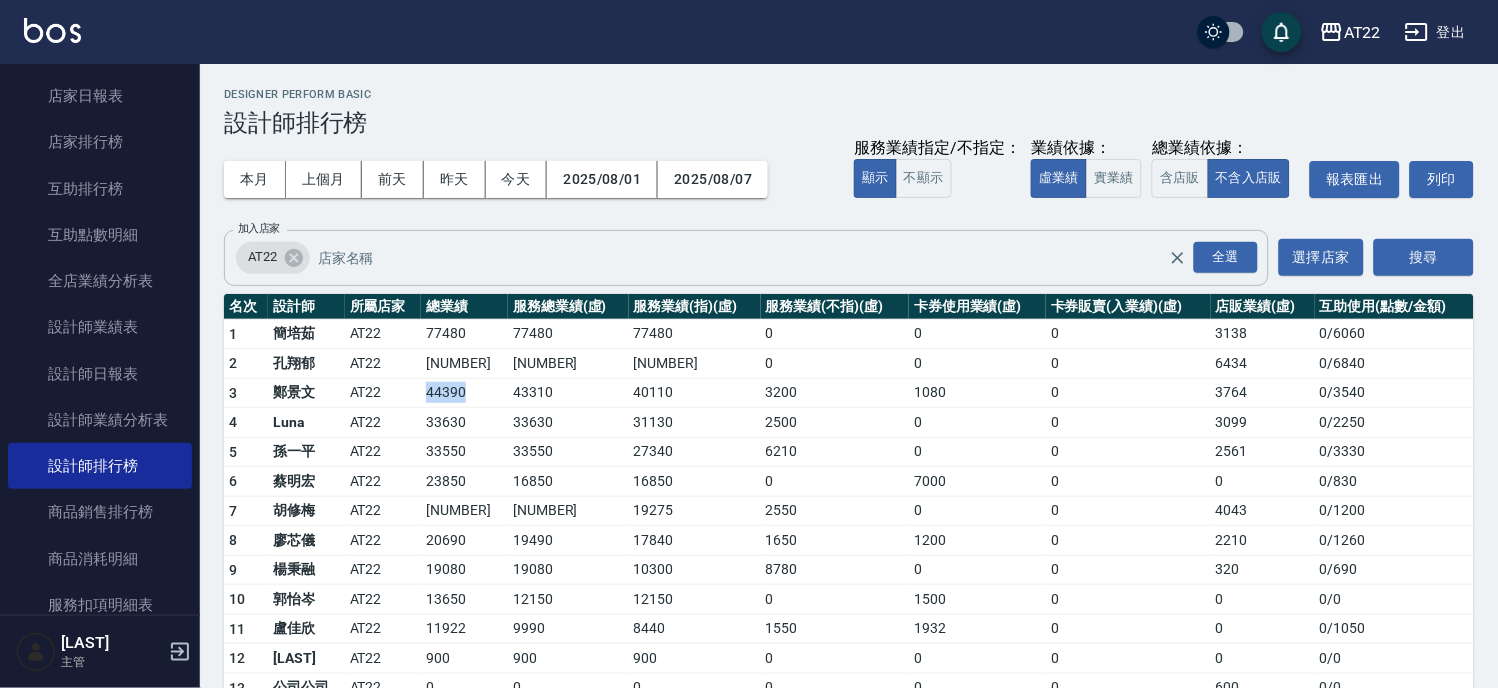 drag, startPoint x: 430, startPoint y: 390, endPoint x: 472, endPoint y: 390, distance: 42 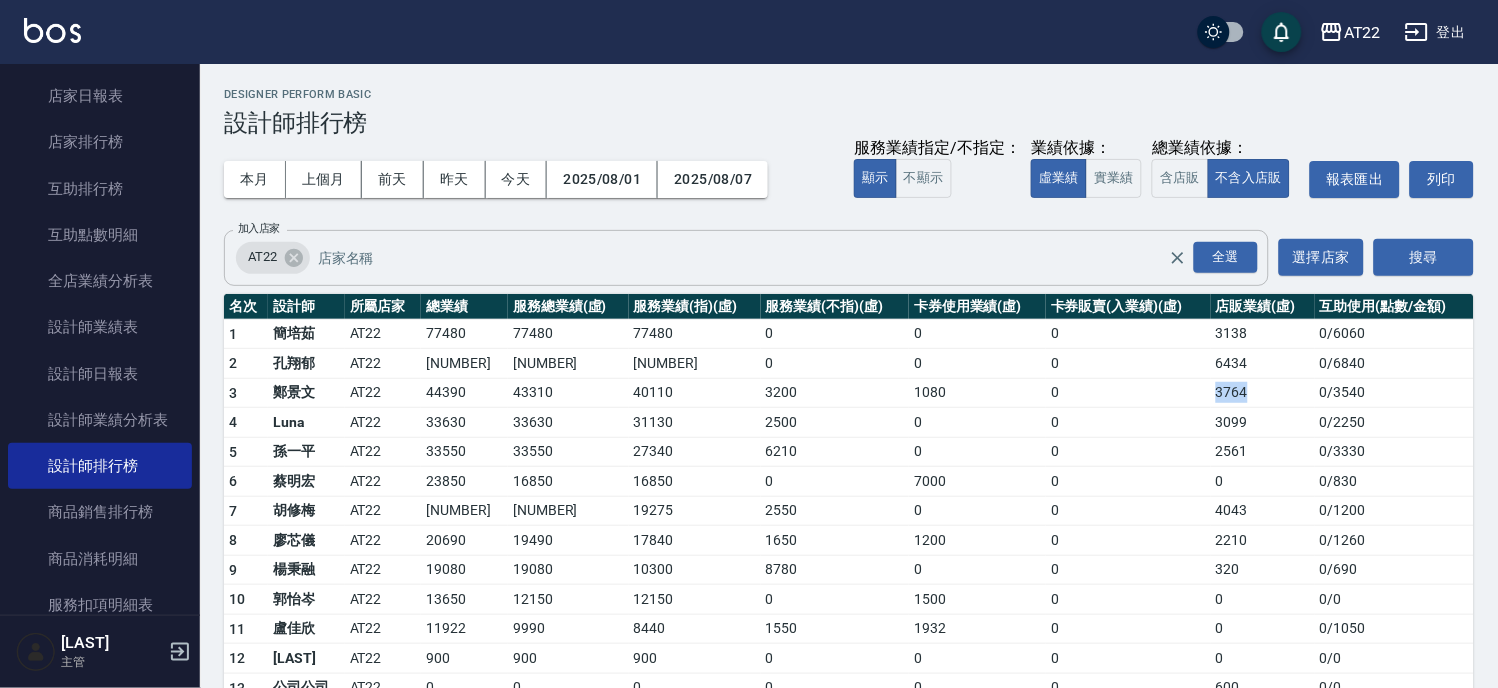 drag, startPoint x: 1214, startPoint y: 390, endPoint x: 1246, endPoint y: 391, distance: 32.01562 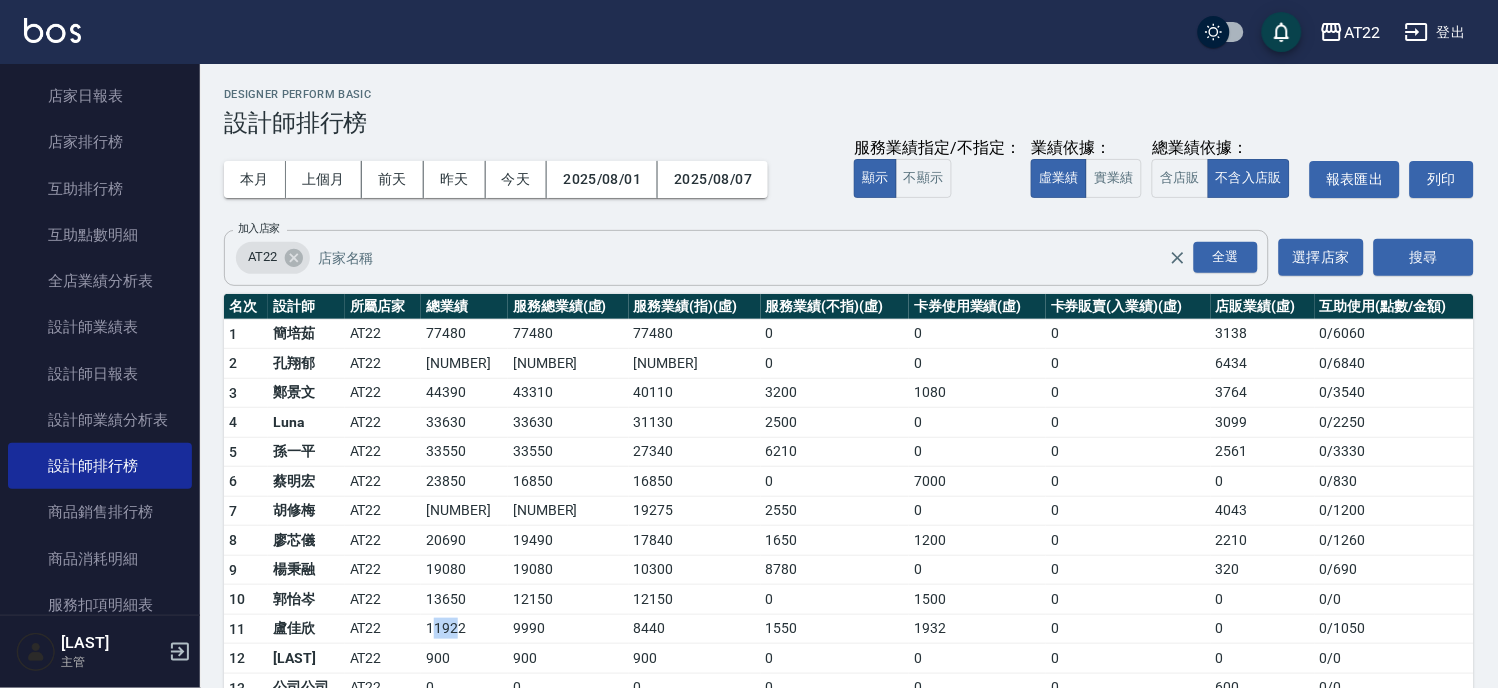 drag, startPoint x: 434, startPoint y: 625, endPoint x: 460, endPoint y: 625, distance: 26 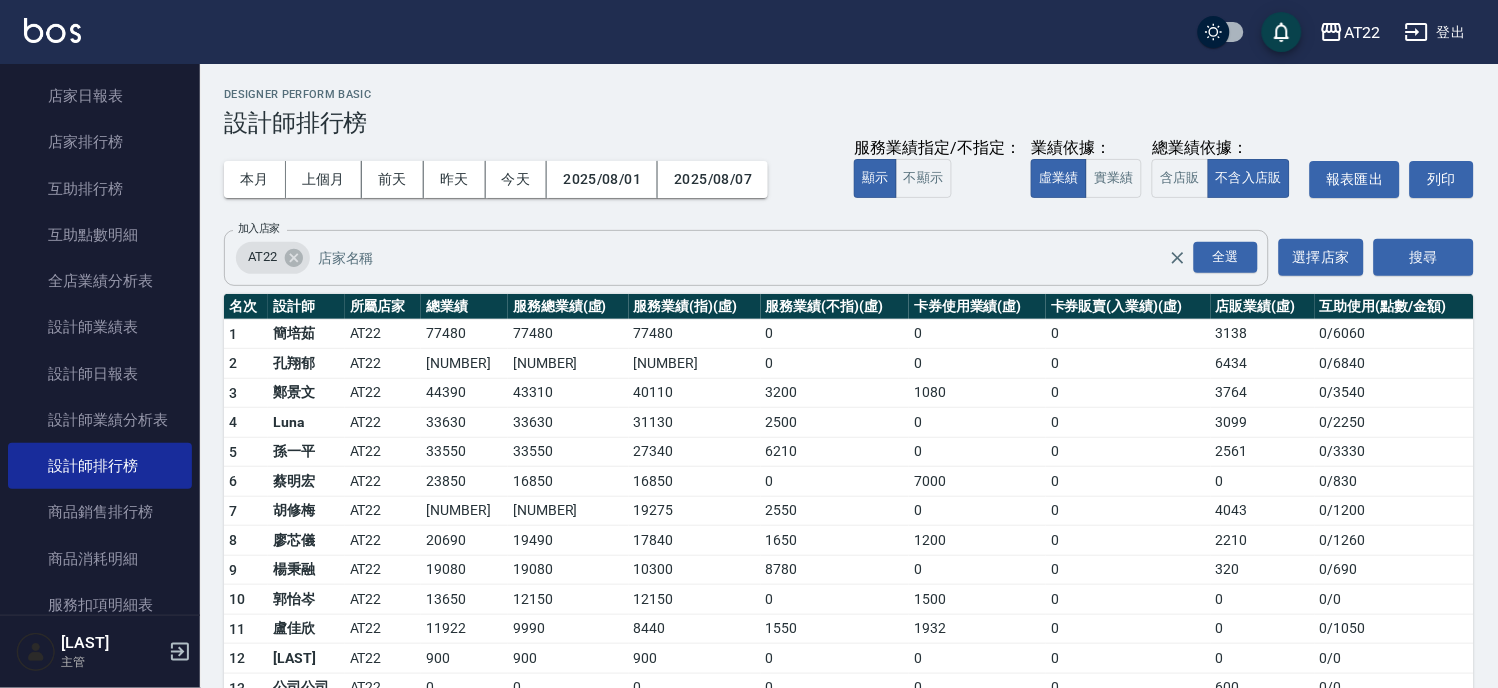 click on "11922" at bounding box center [464, 629] 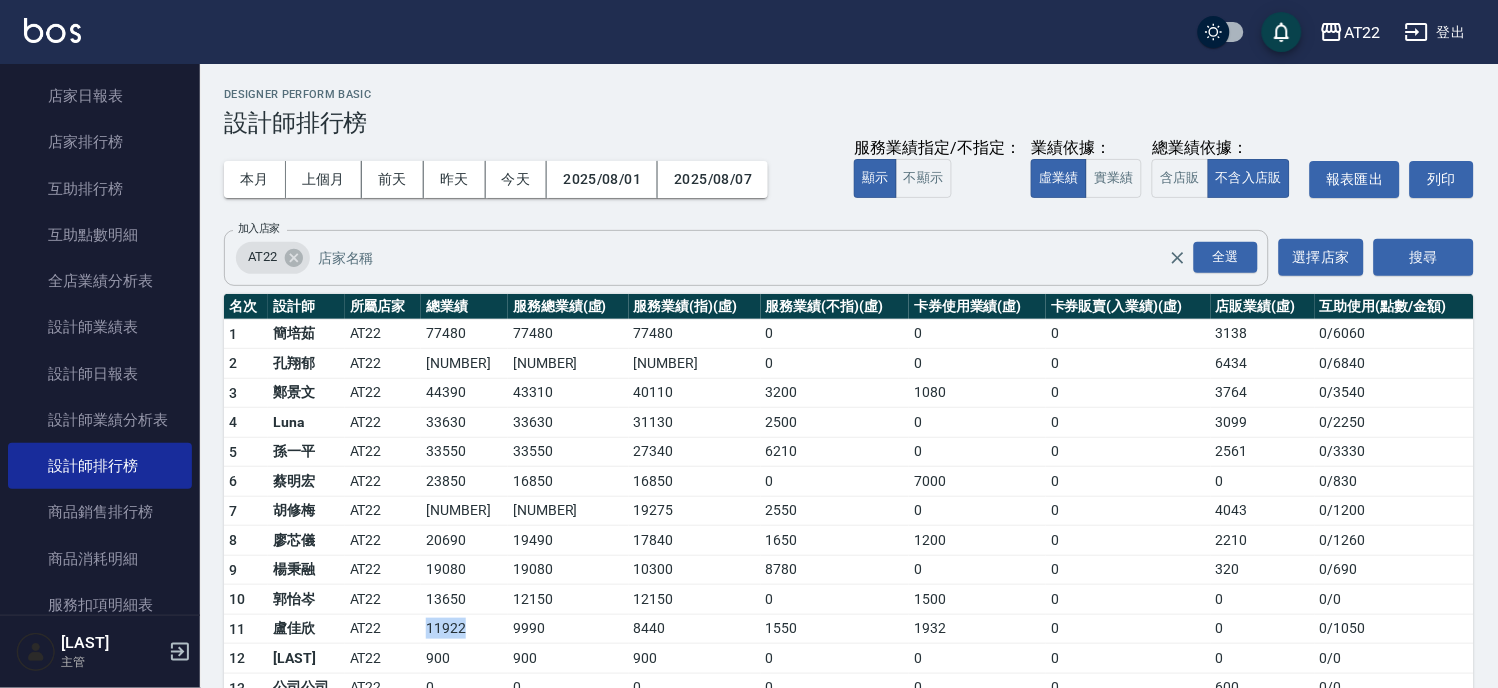 drag, startPoint x: 467, startPoint y: 628, endPoint x: 425, endPoint y: 623, distance: 42.296574 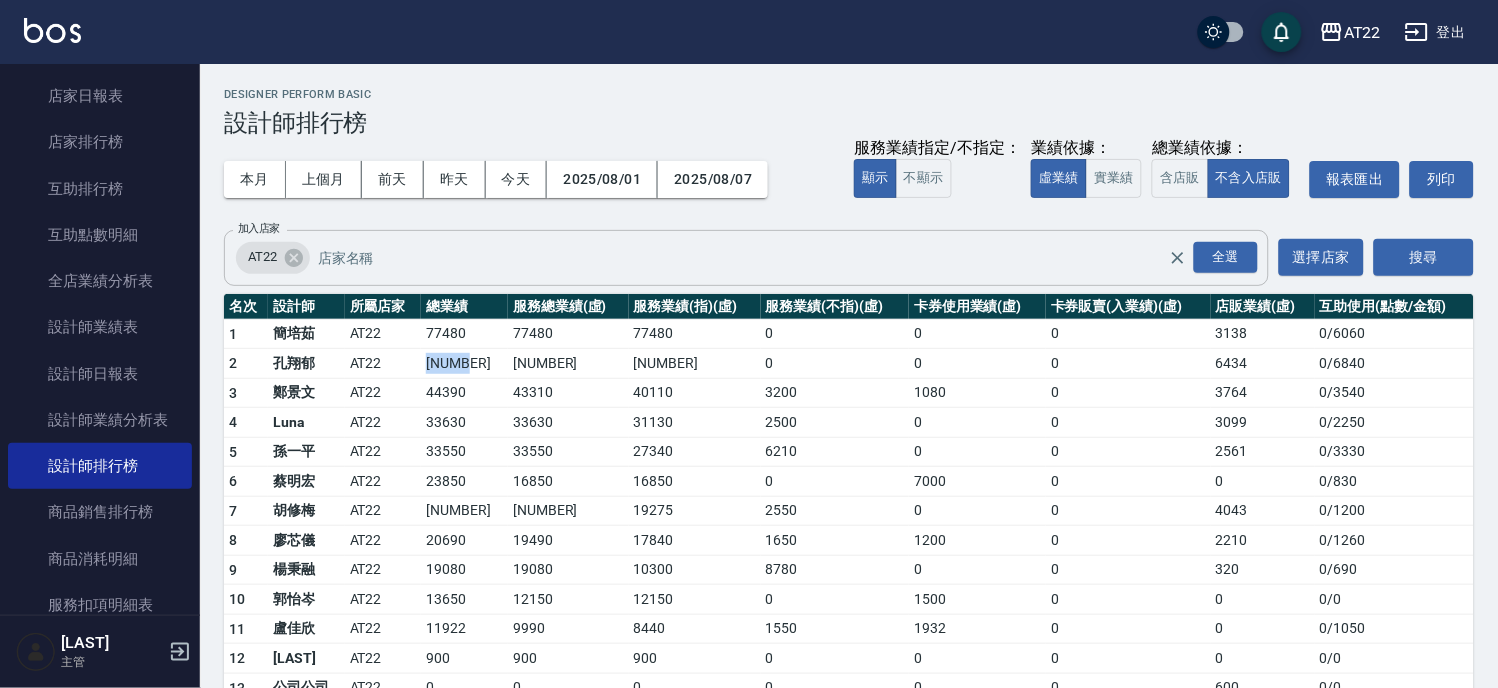 drag, startPoint x: 431, startPoint y: 364, endPoint x: 465, endPoint y: 364, distance: 34 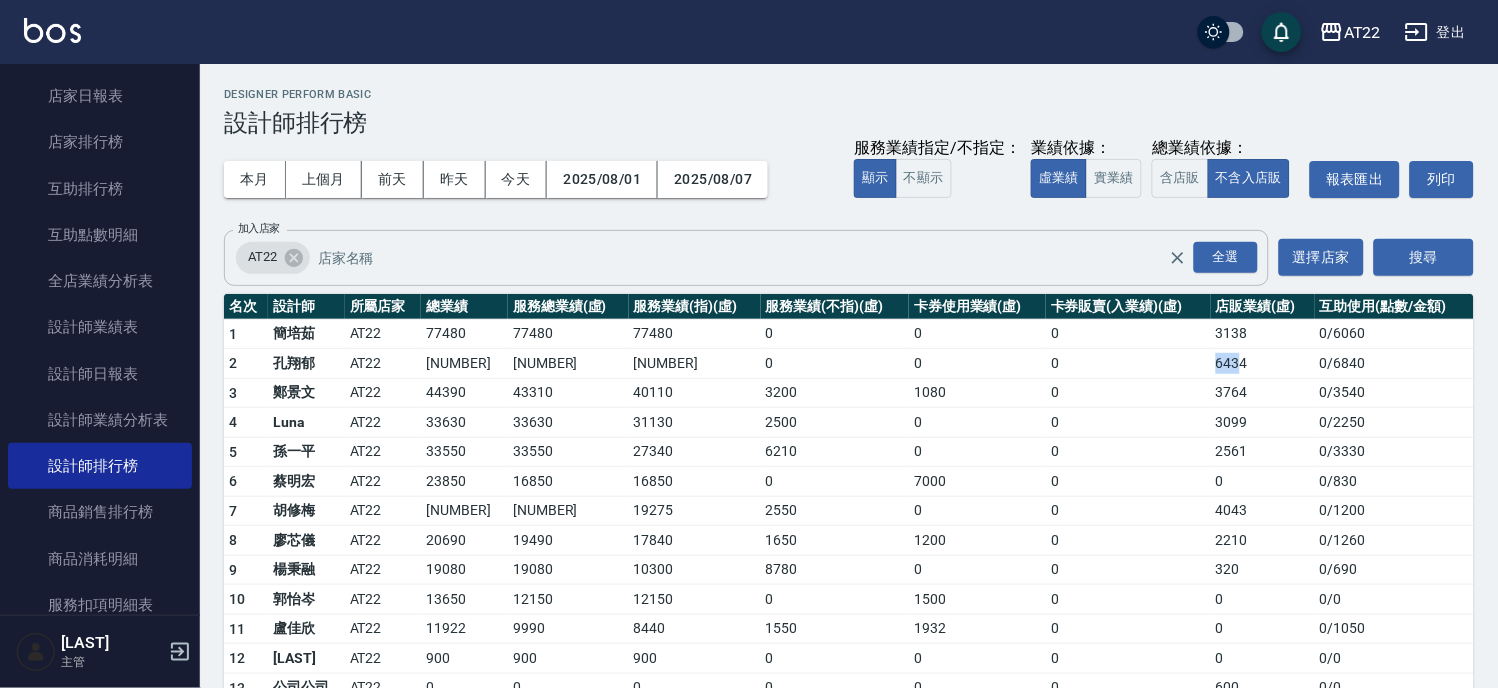 drag, startPoint x: 1237, startPoint y: 357, endPoint x: 1208, endPoint y: 364, distance: 29.832869 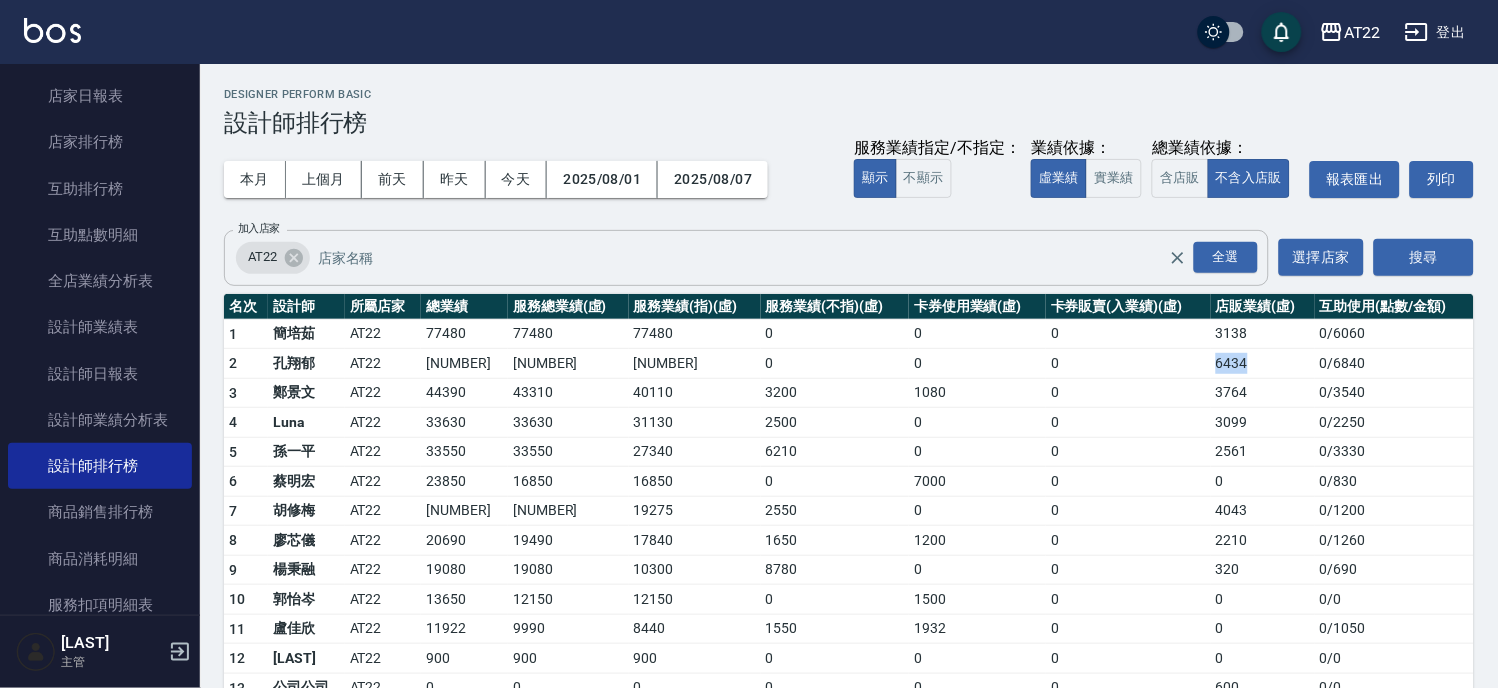 drag, startPoint x: 1208, startPoint y: 364, endPoint x: 1226, endPoint y: 362, distance: 18.110771 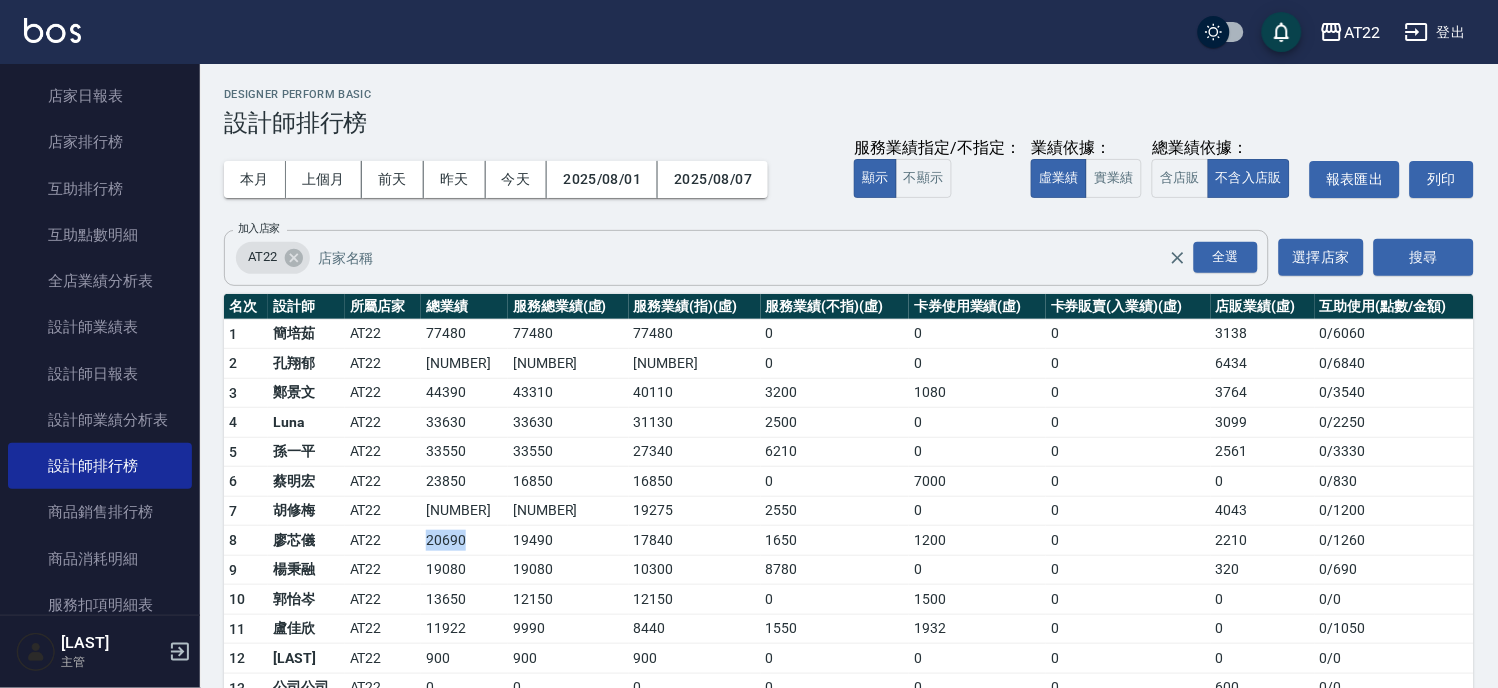 drag, startPoint x: 430, startPoint y: 542, endPoint x: 468, endPoint y: 541, distance: 38.013157 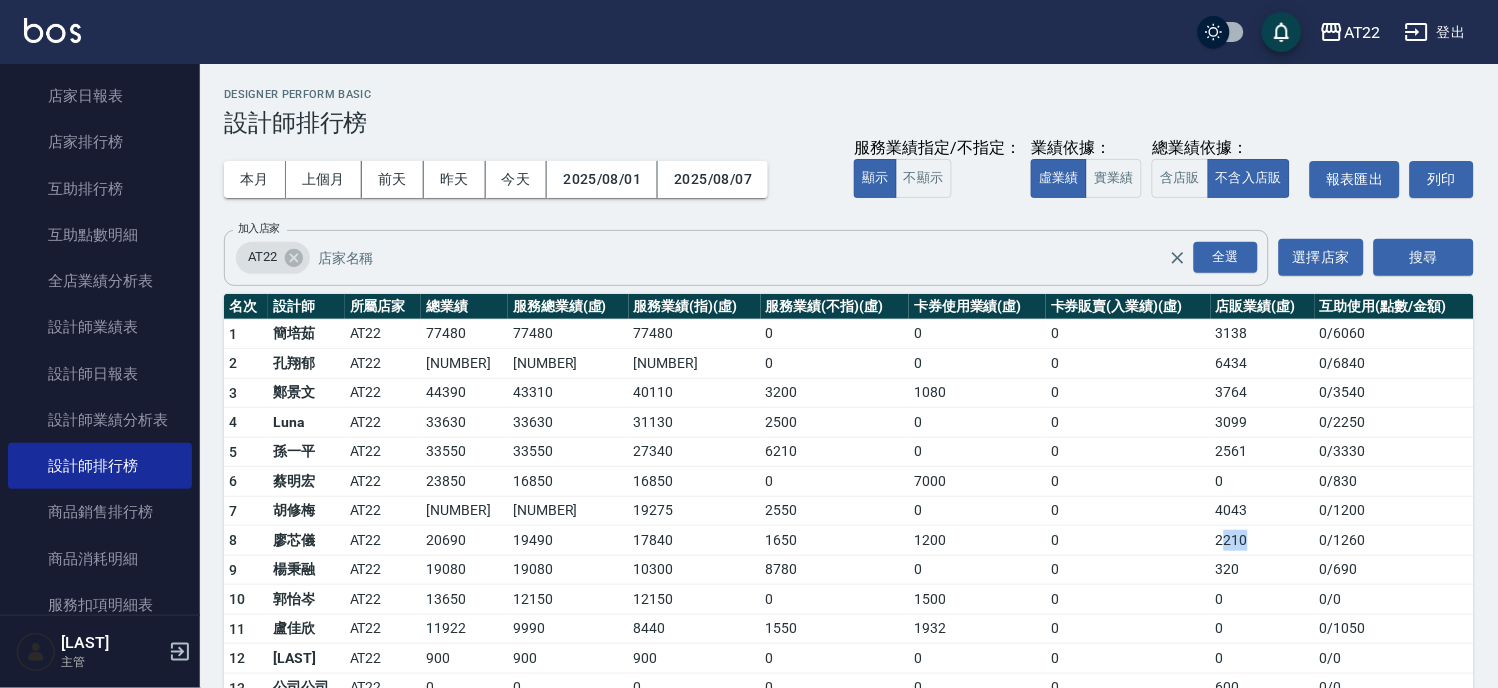 drag, startPoint x: 1217, startPoint y: 537, endPoint x: 1241, endPoint y: 536, distance: 24.020824 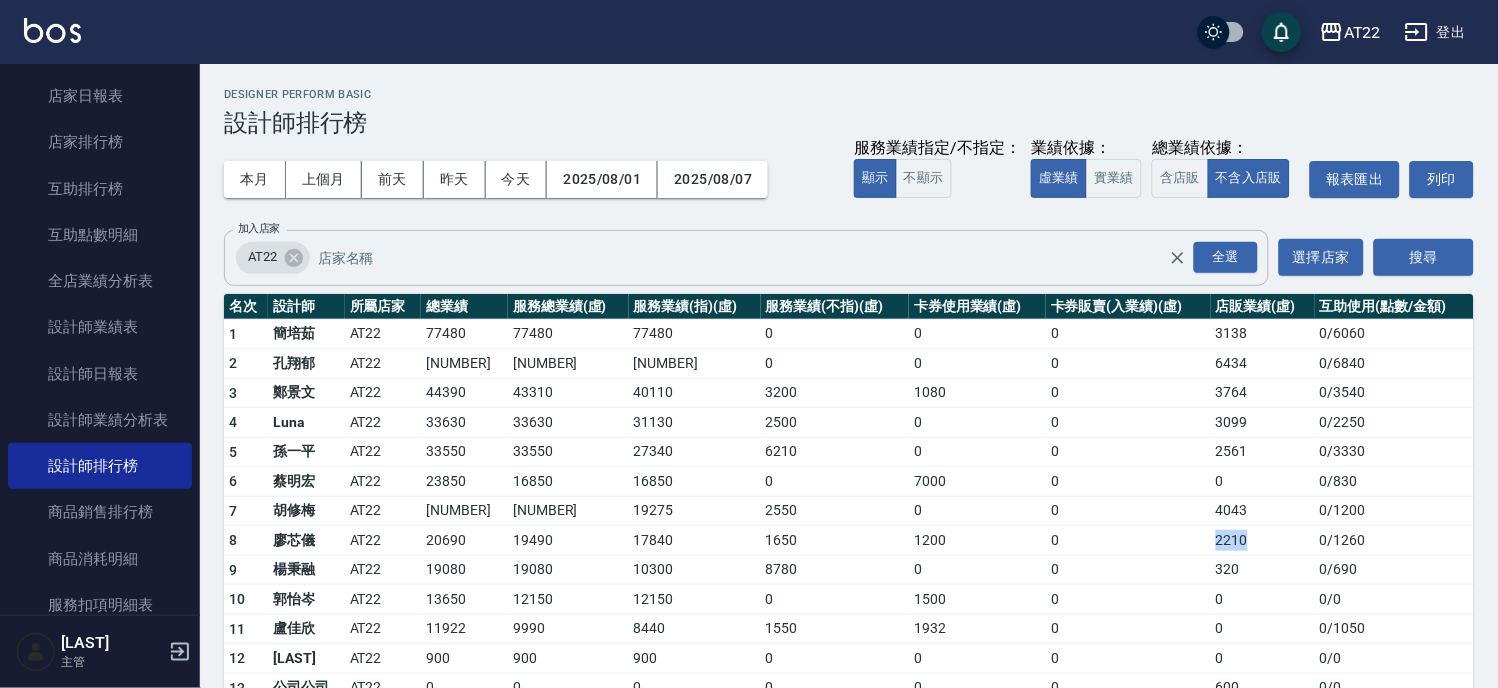 drag, startPoint x: 1243, startPoint y: 538, endPoint x: 1221, endPoint y: 541, distance: 22.203604 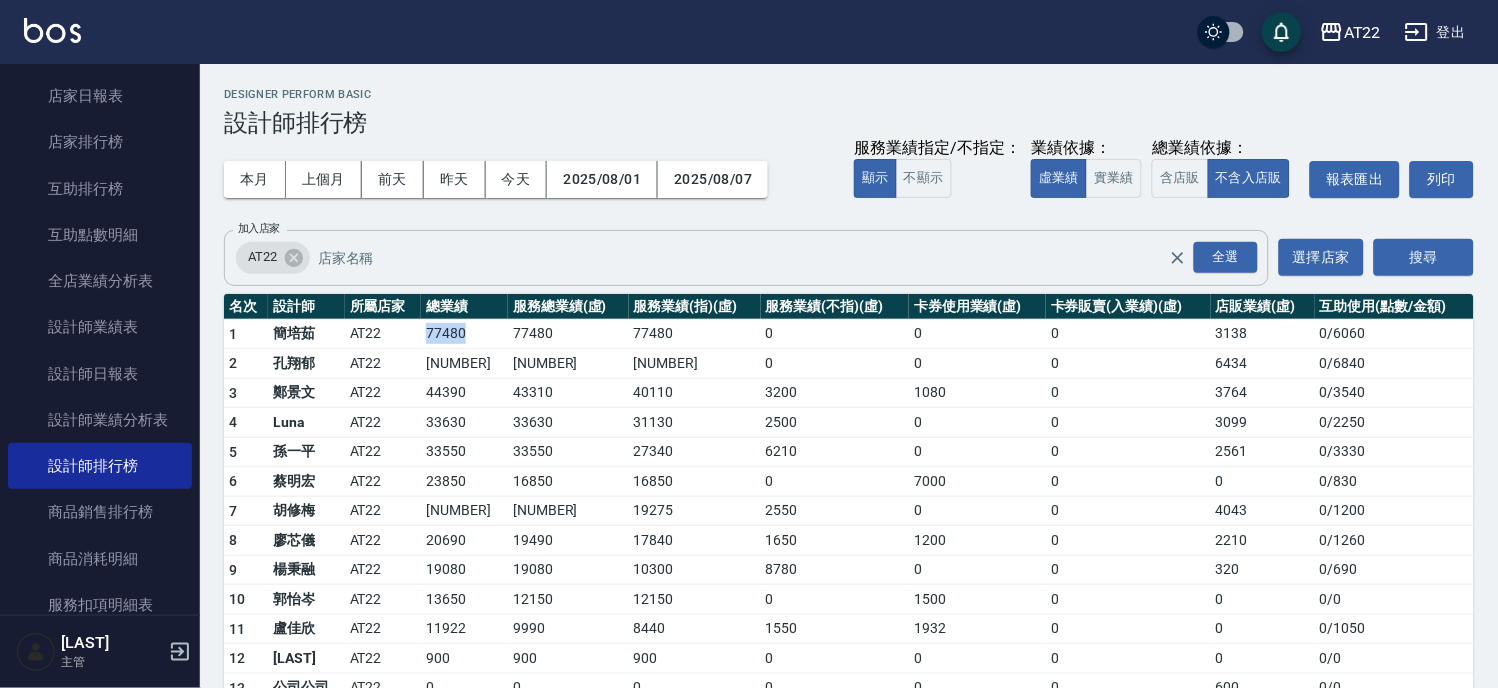 drag, startPoint x: 427, startPoint y: 325, endPoint x: 467, endPoint y: 333, distance: 40.792156 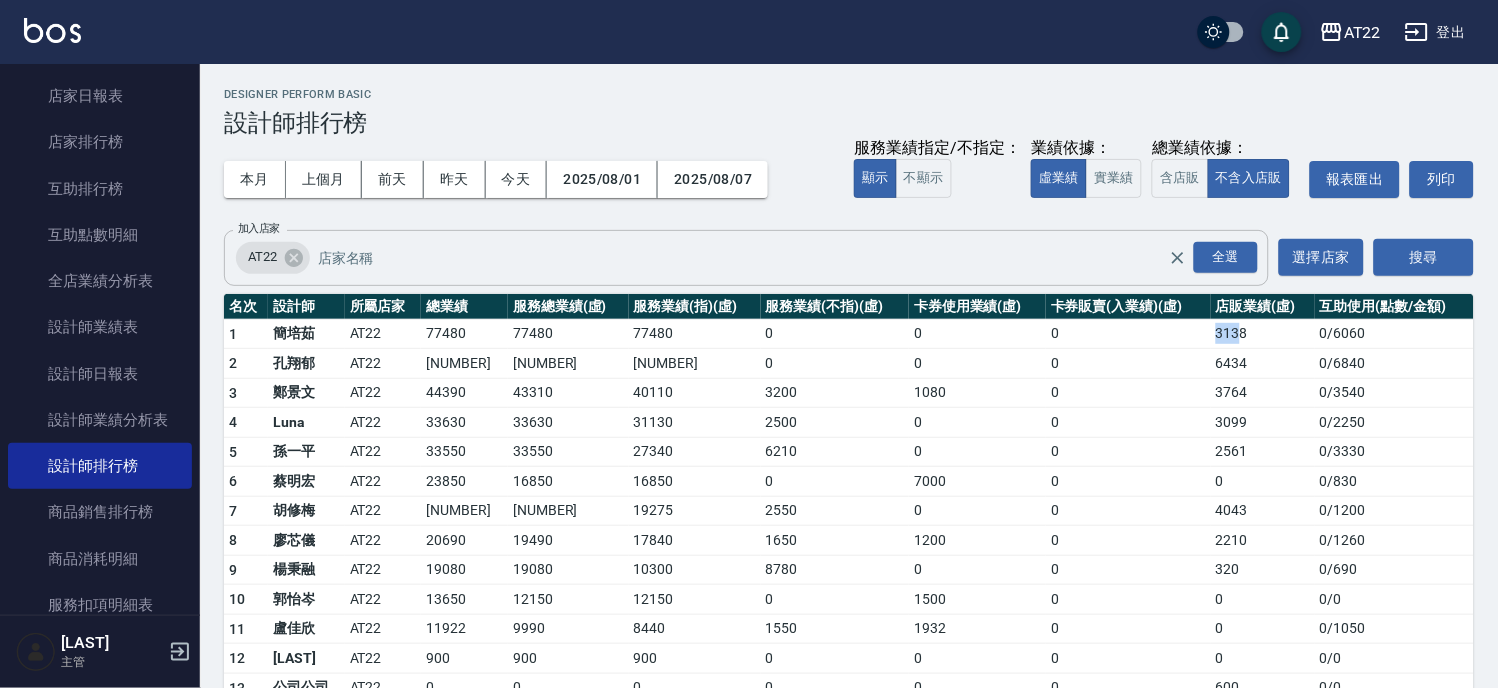 drag, startPoint x: 1237, startPoint y: 336, endPoint x: 1212, endPoint y: 334, distance: 25.079872 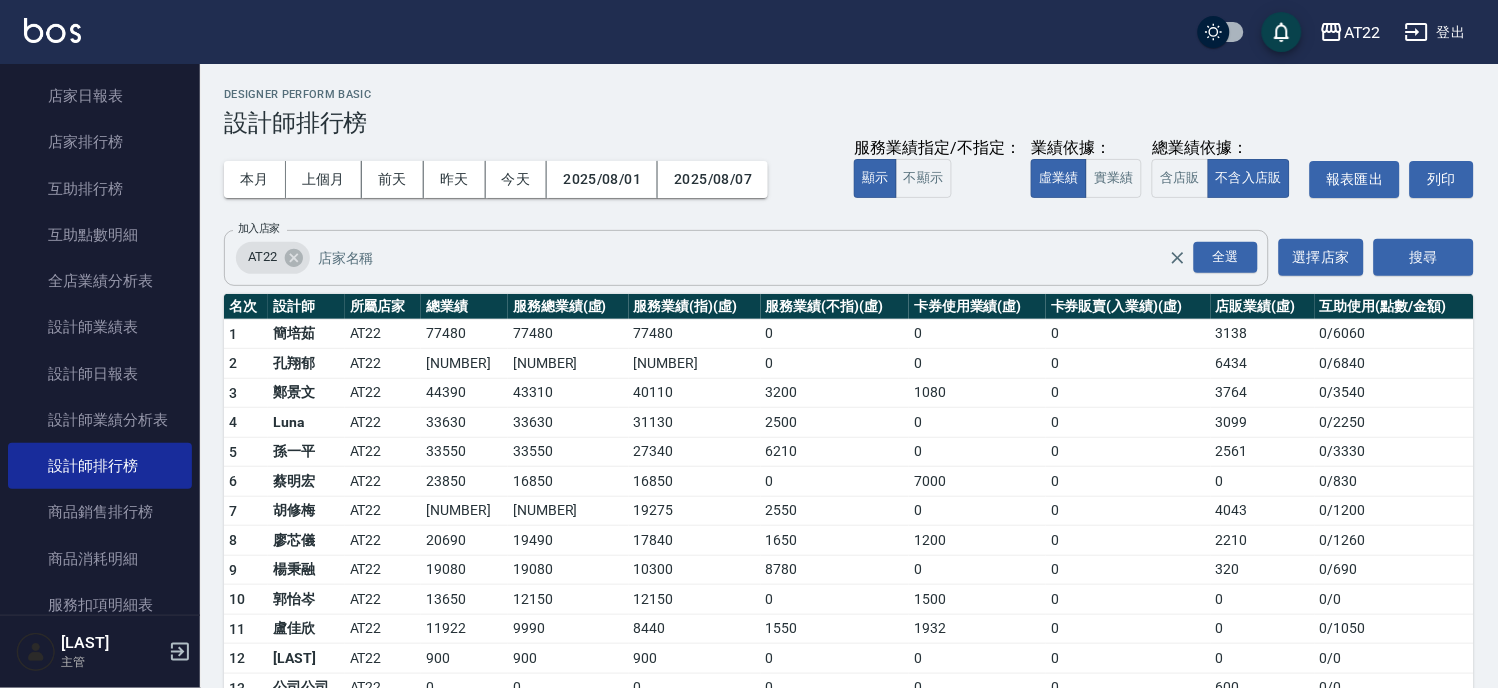 click on "3138" at bounding box center (1263, 334) 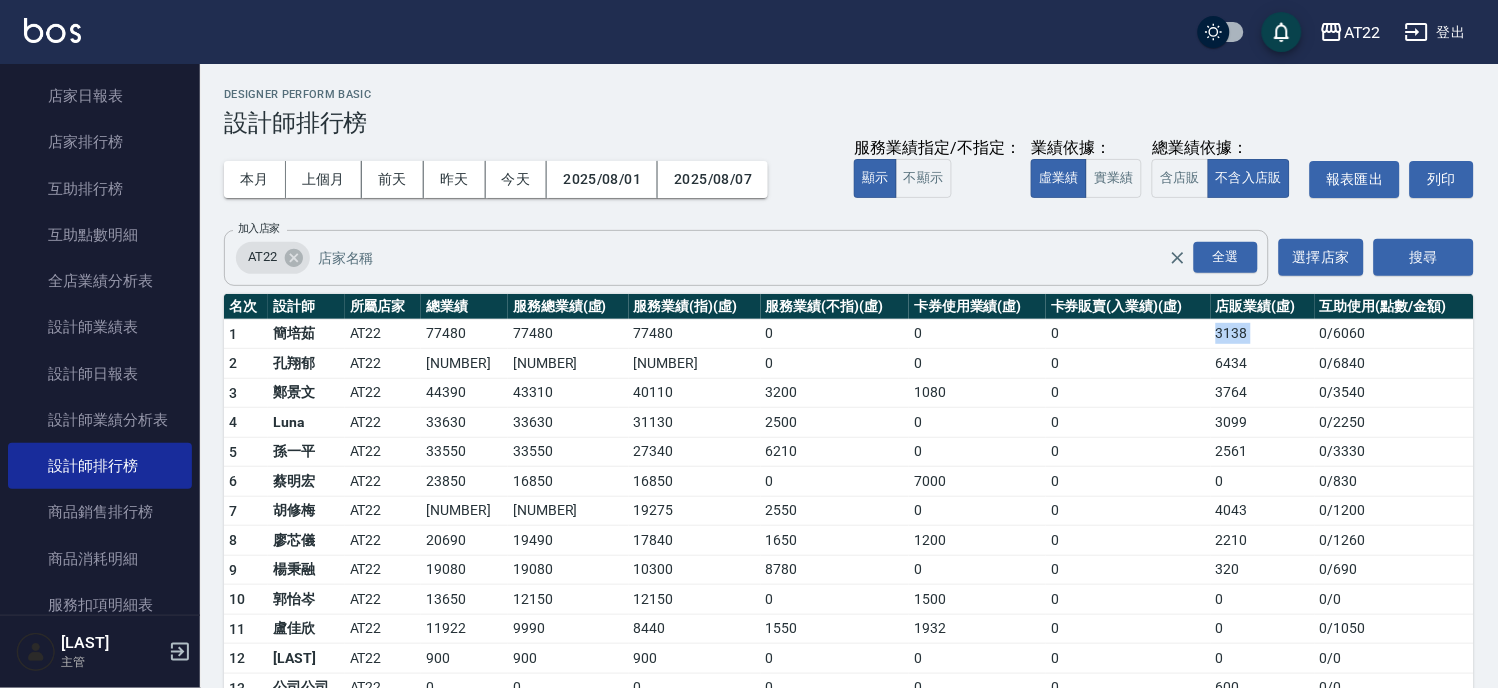 click on "3138" at bounding box center (1263, 334) 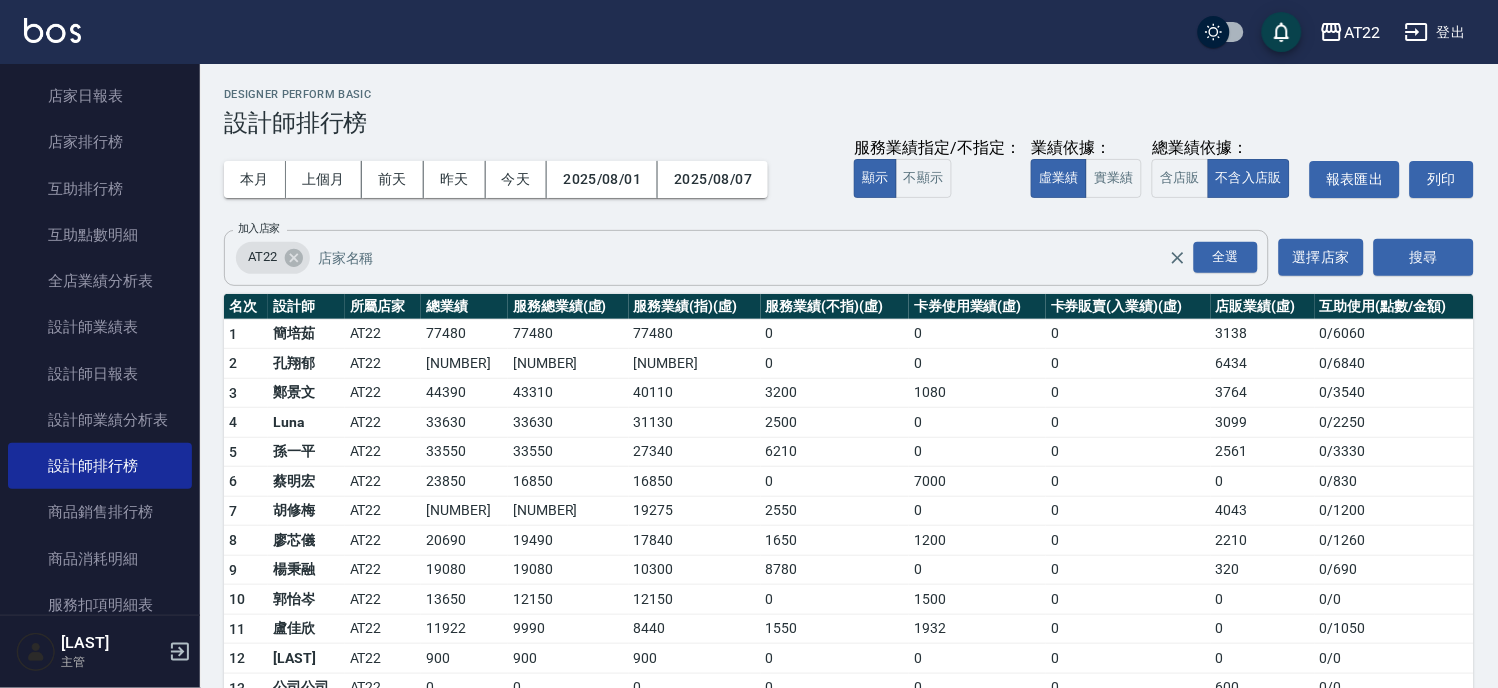 click on "[NUMBER]" at bounding box center [464, 511] 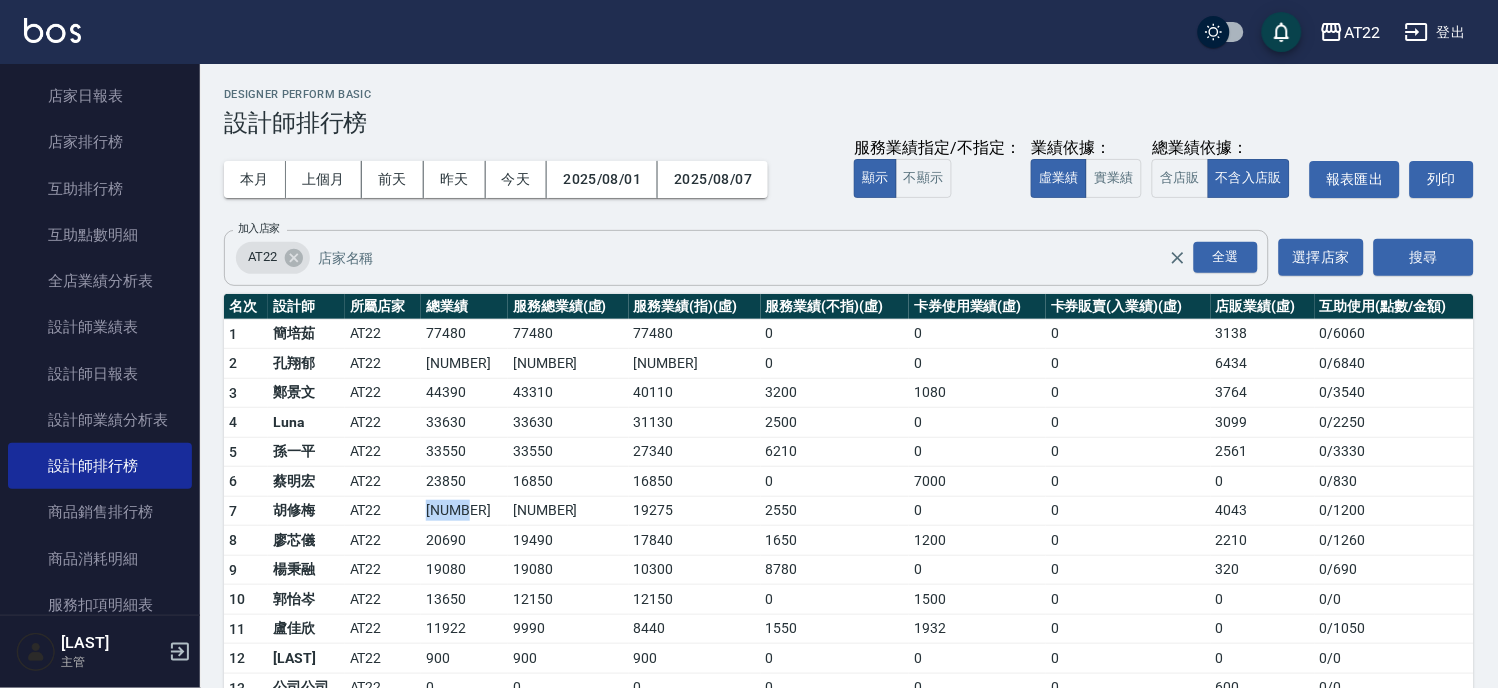 click on "[NUMBER]" at bounding box center (464, 511) 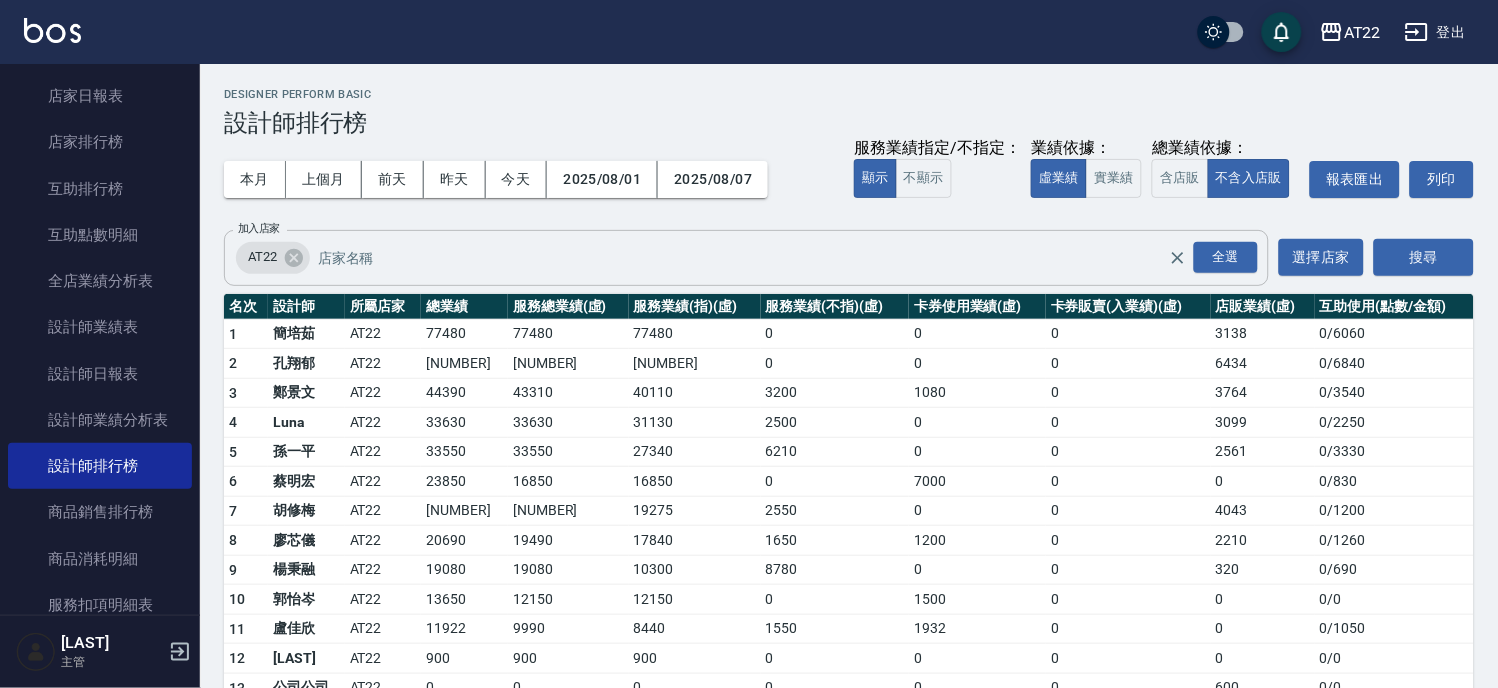 click on "4043" at bounding box center (1263, 511) 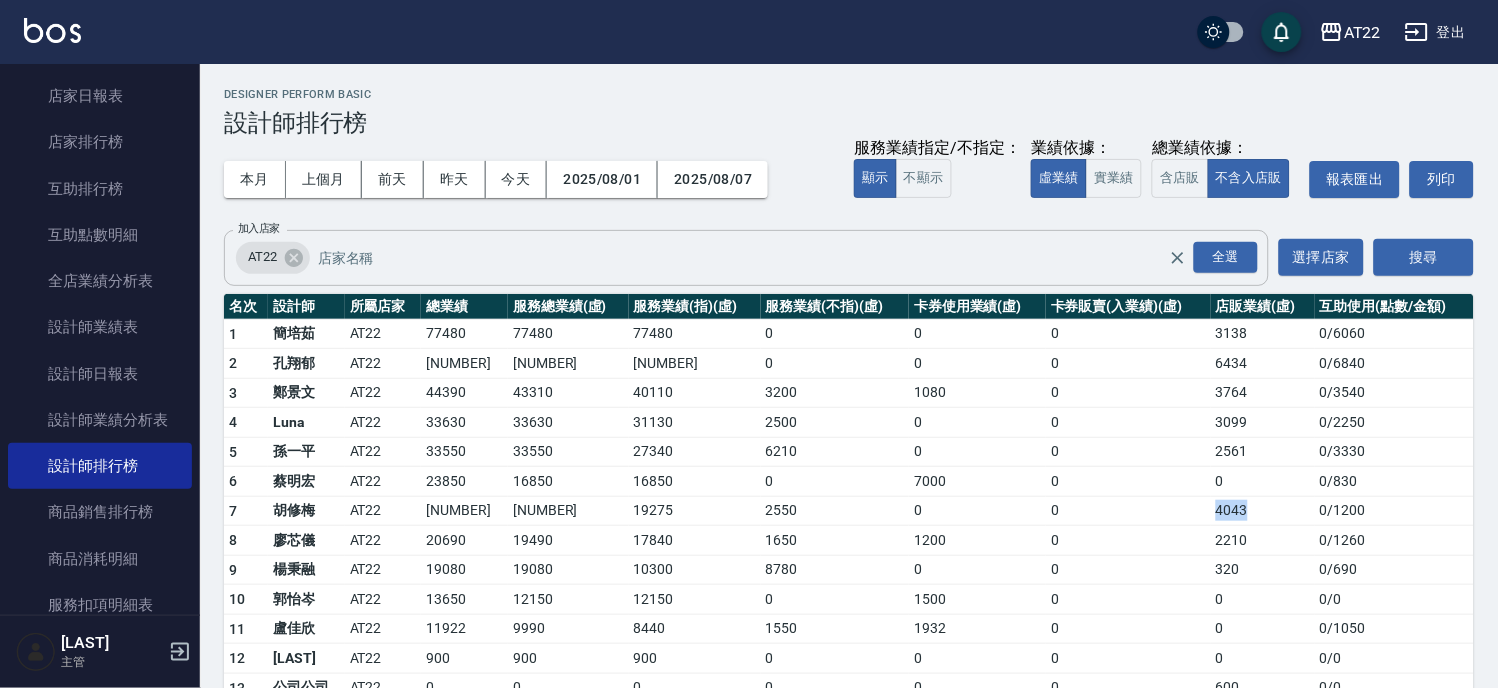 click on "4043" at bounding box center (1263, 511) 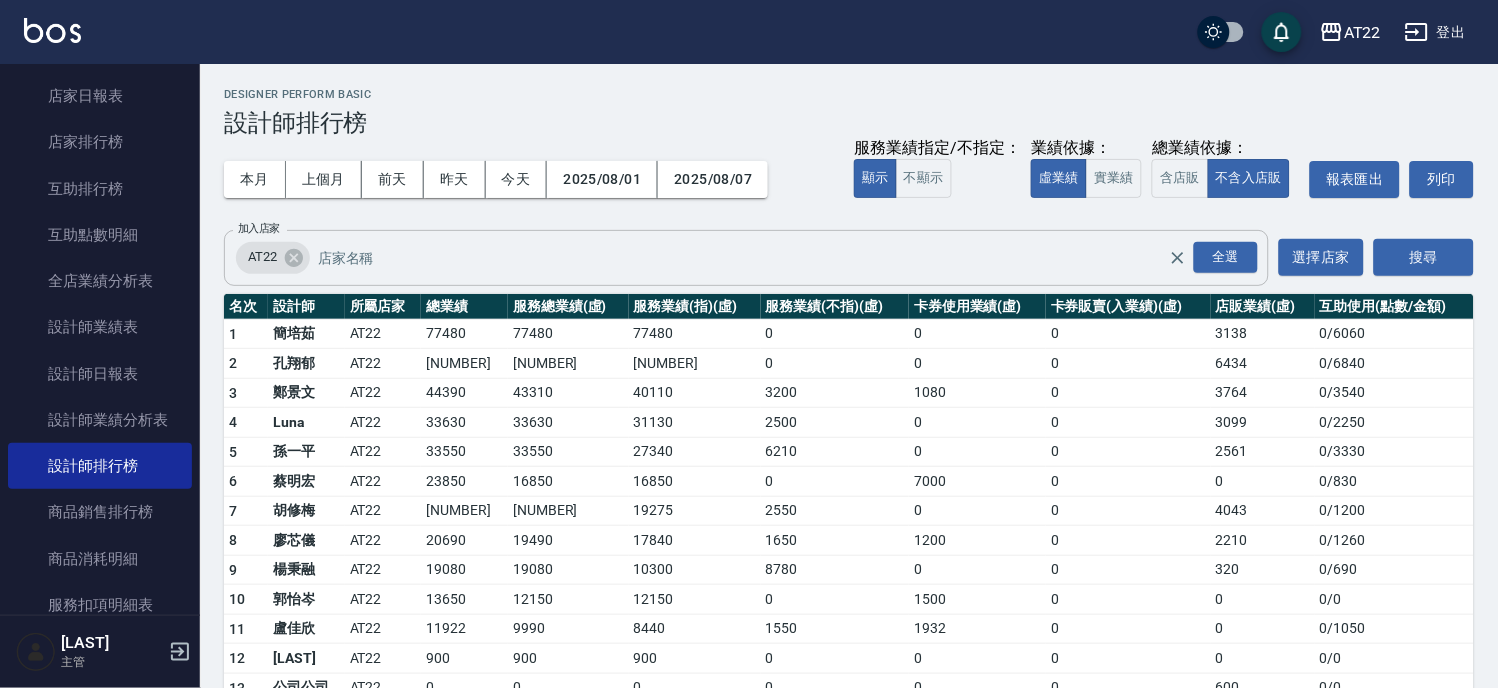 click on "33630" at bounding box center (464, 423) 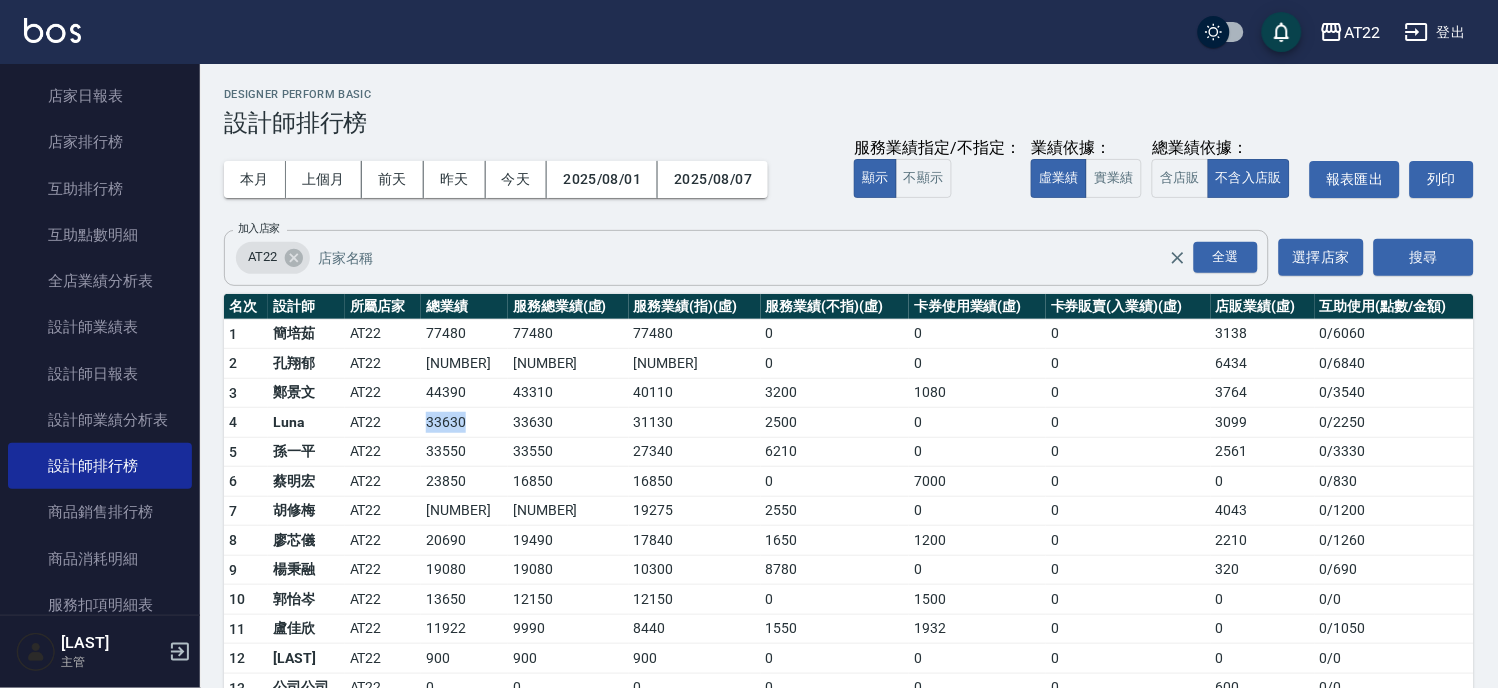 click on "33630" at bounding box center (464, 423) 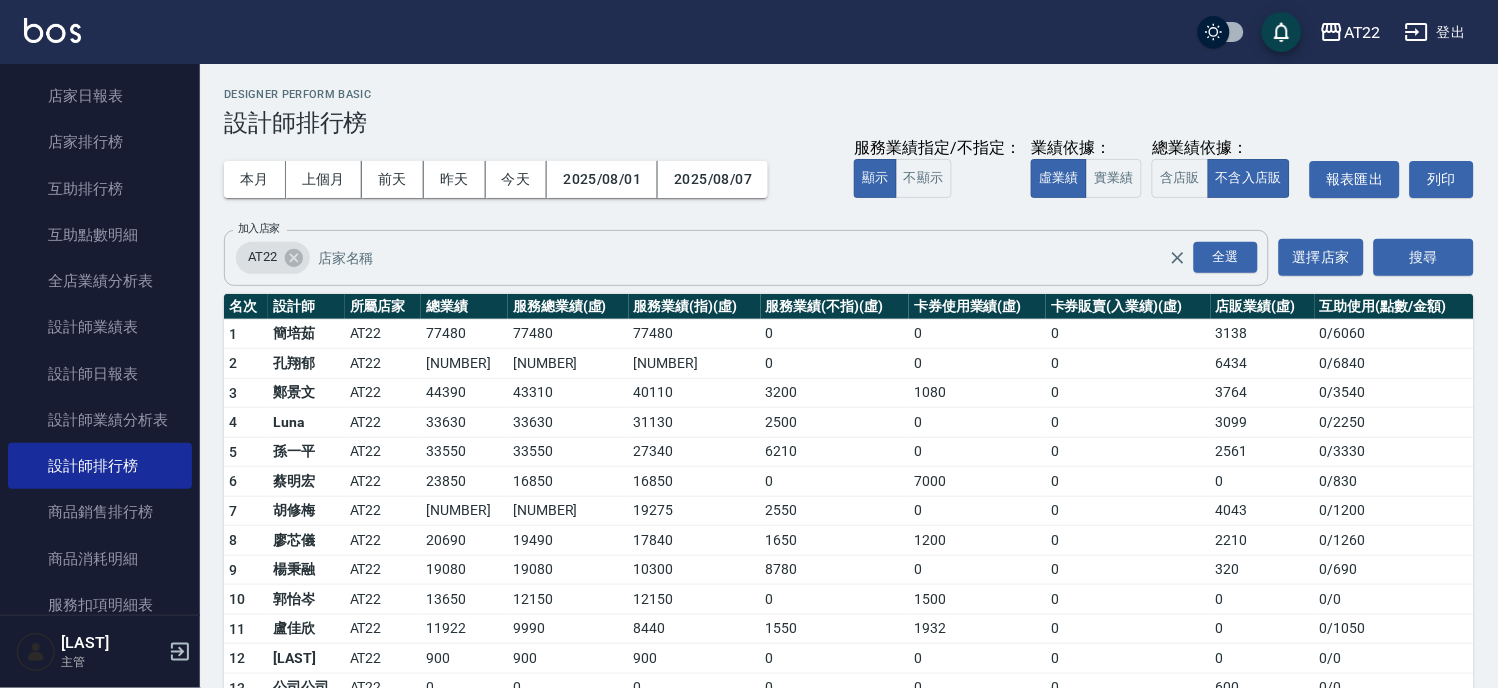 click on "3099" at bounding box center (1263, 423) 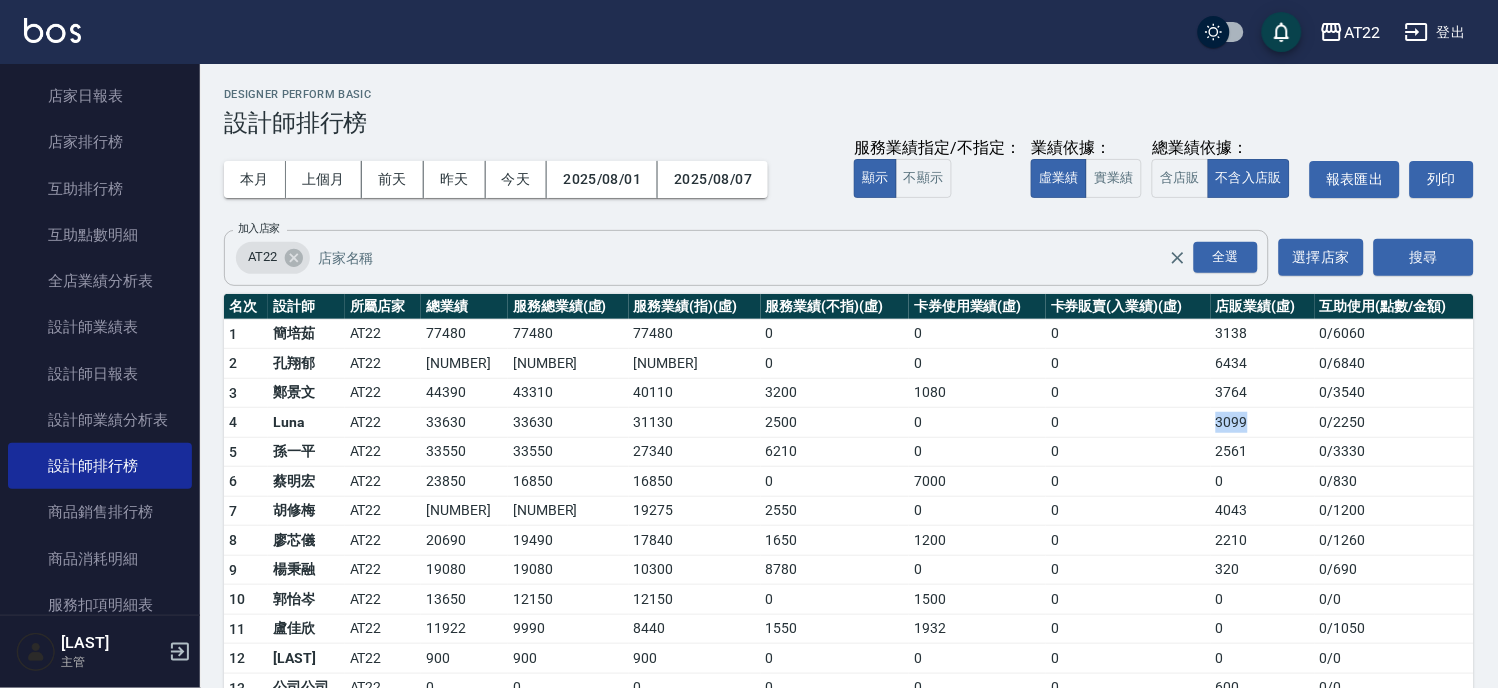 click on "3099" at bounding box center (1263, 423) 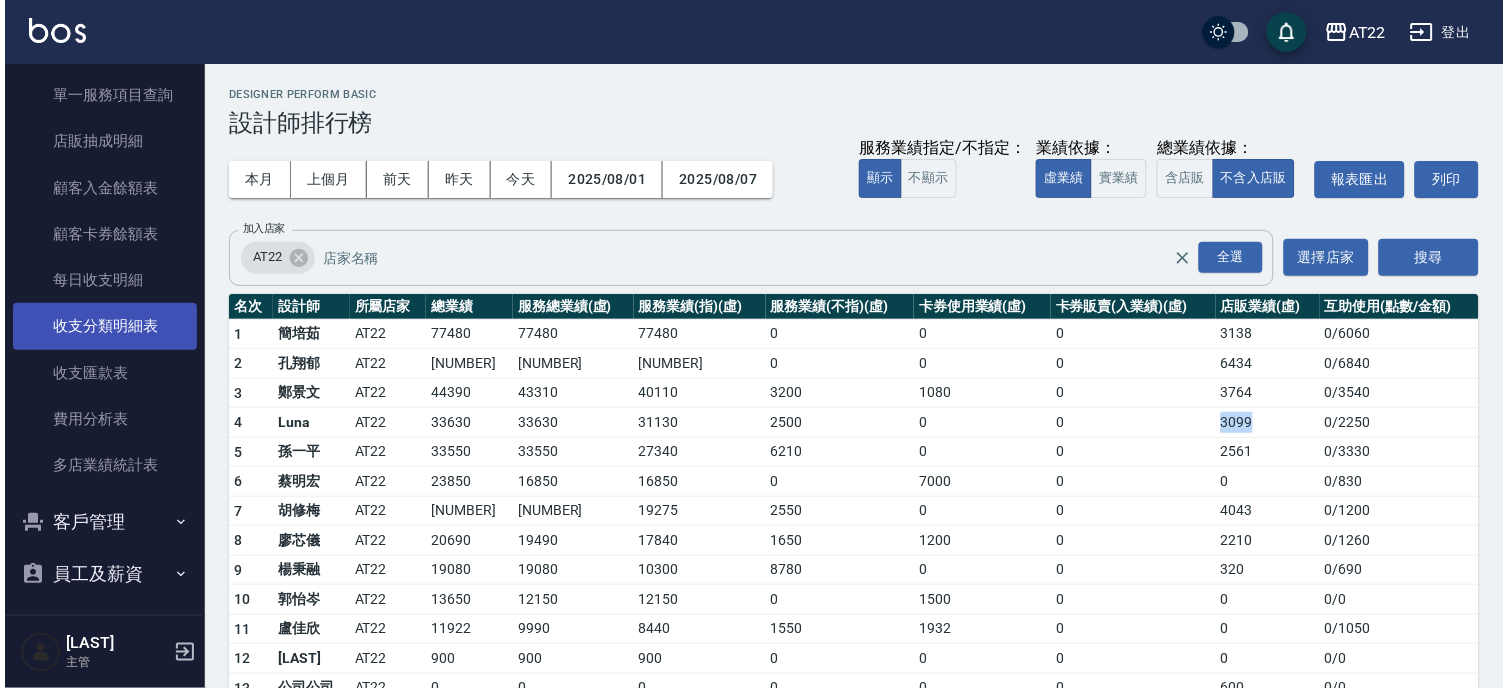 scroll, scrollTop: 920, scrollLeft: 0, axis: vertical 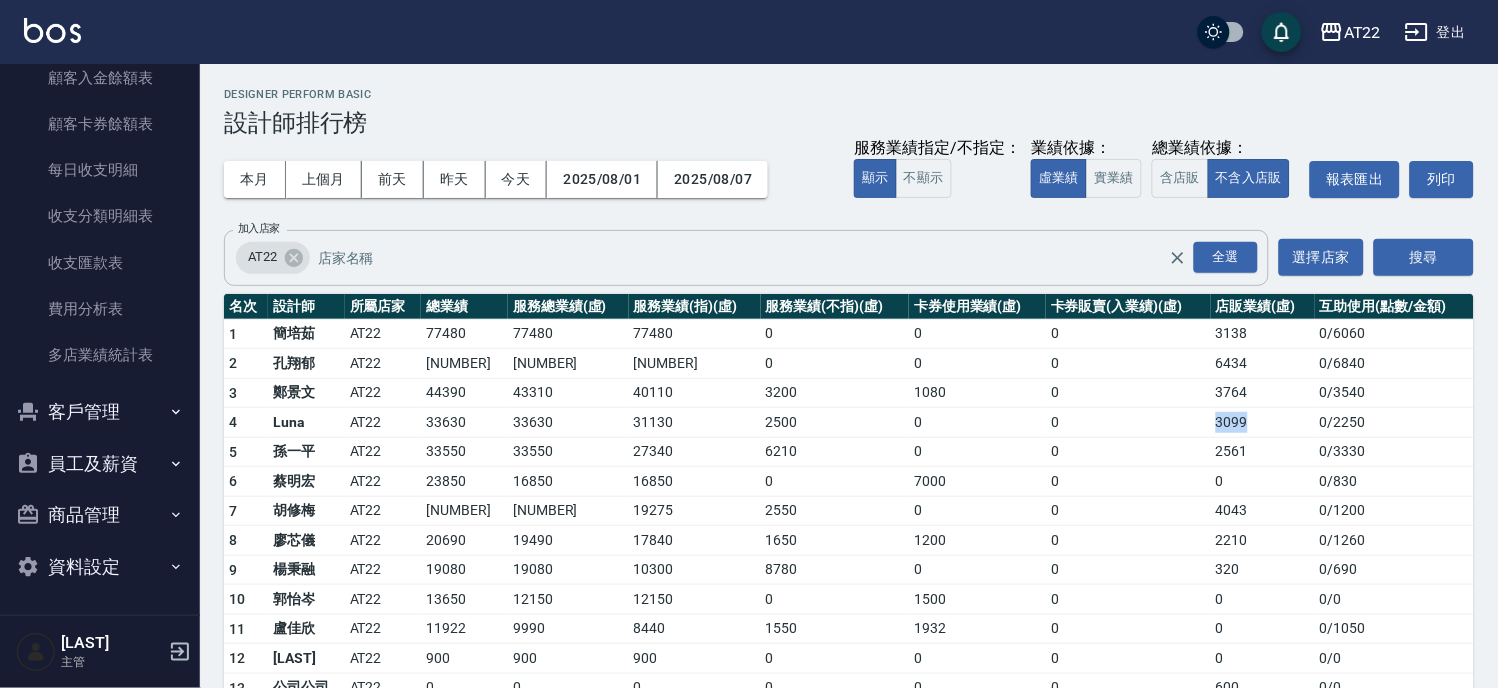 click on "客戶管理" at bounding box center [100, 412] 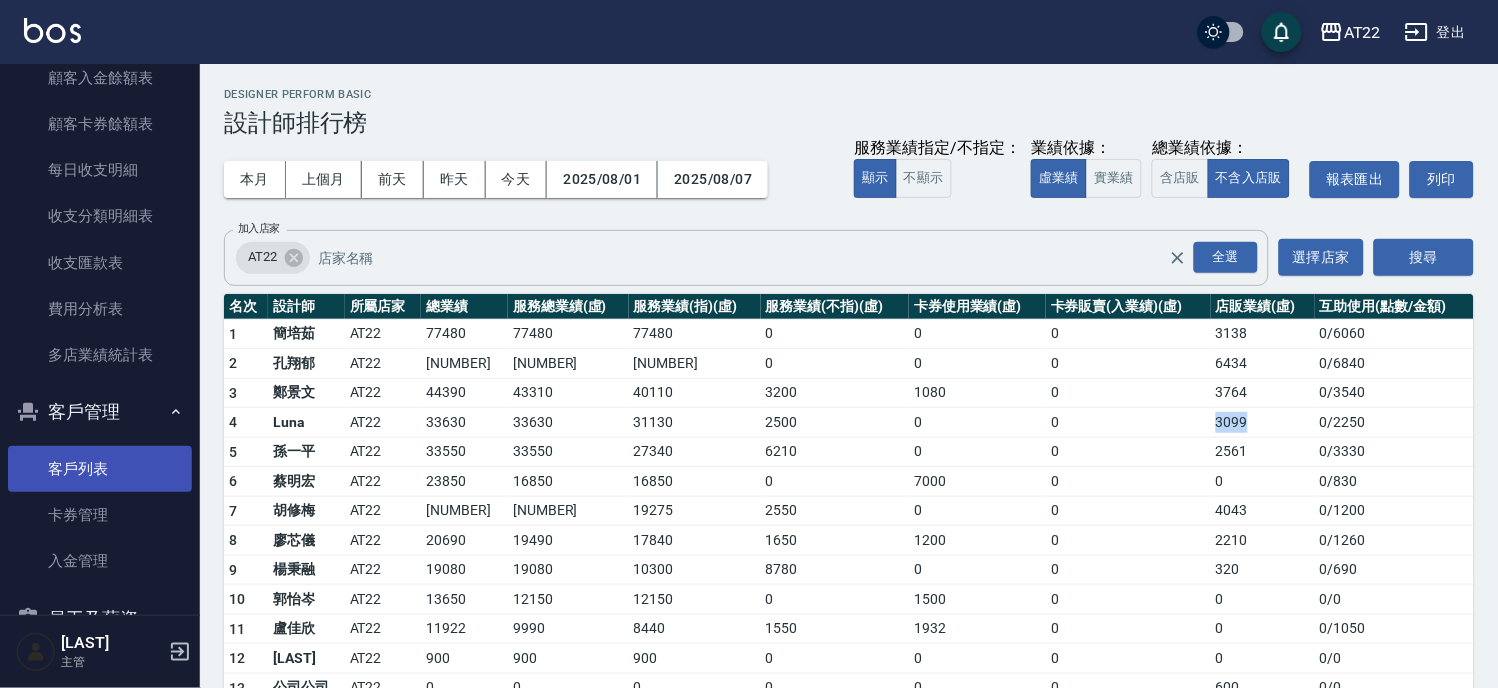click on "客戶列表" at bounding box center (100, 469) 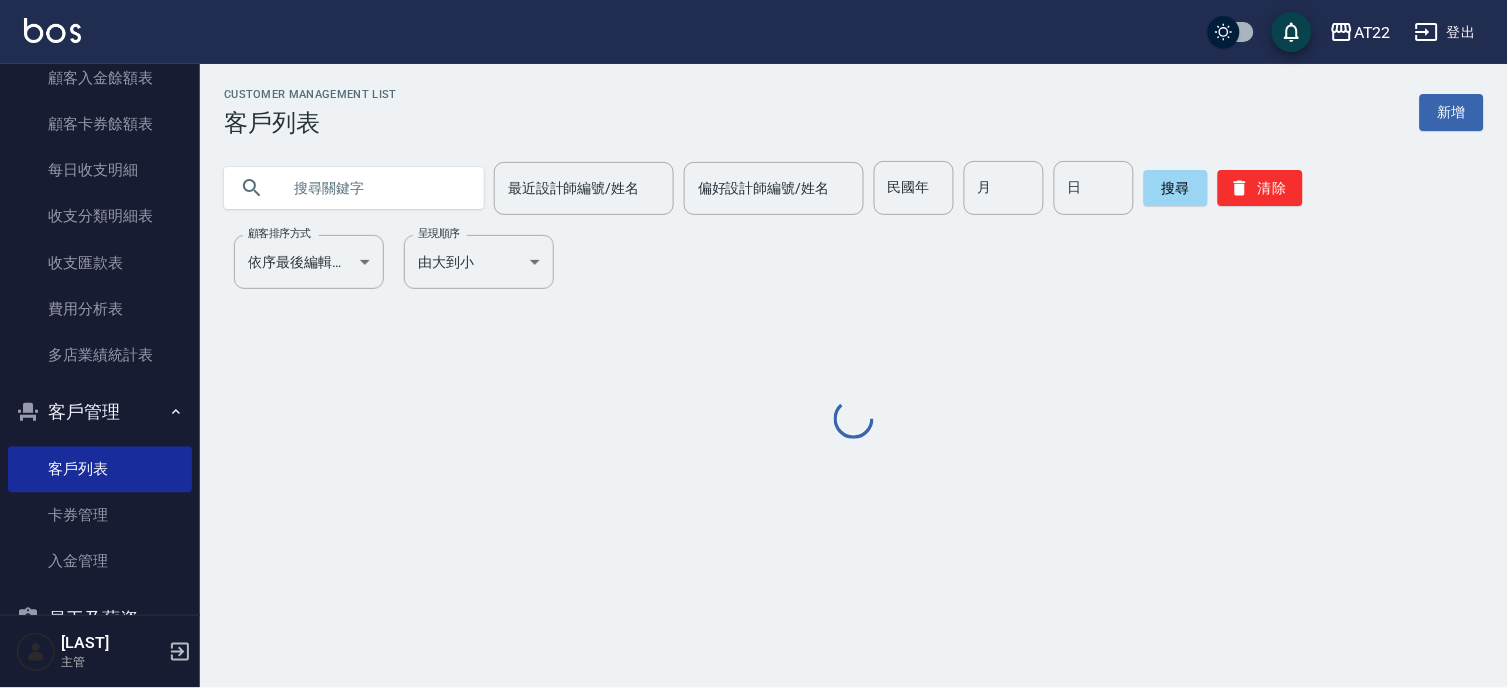 click at bounding box center (374, 188) 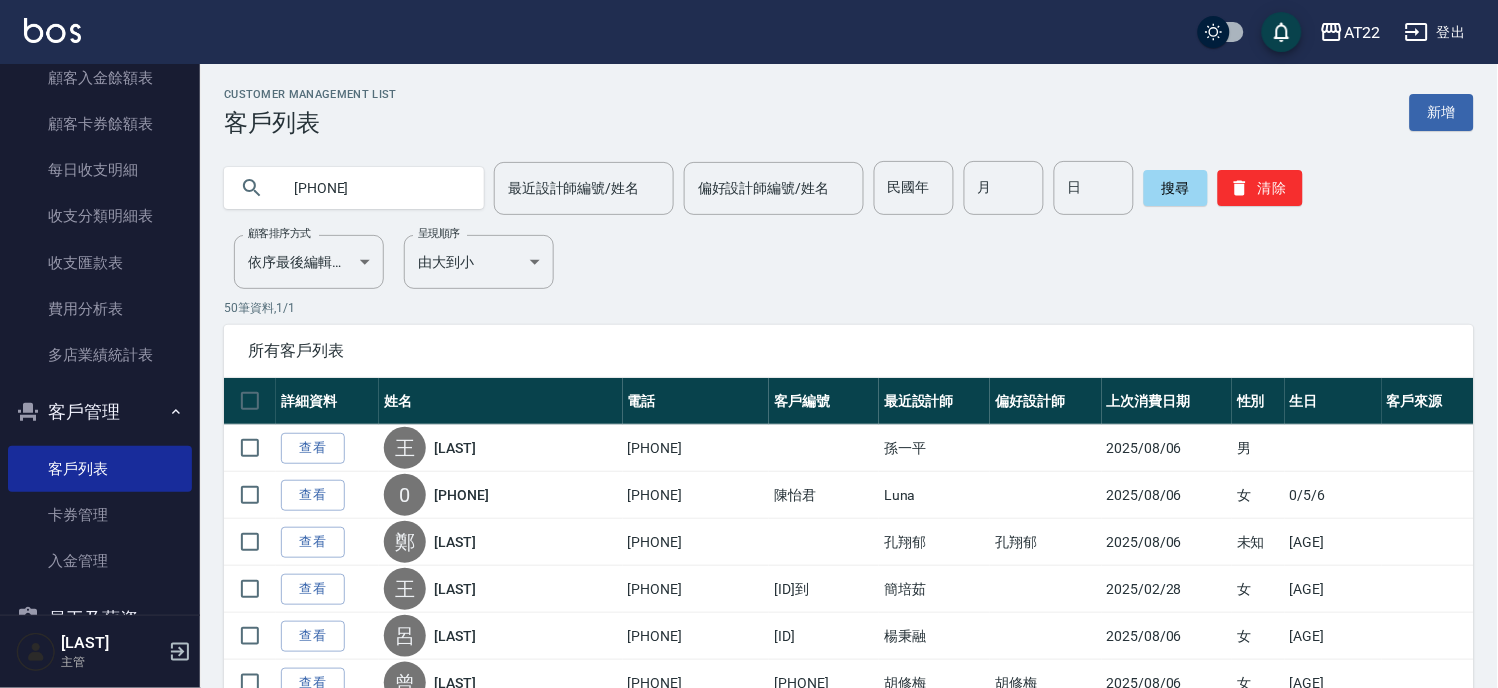 type on "[PHONE]" 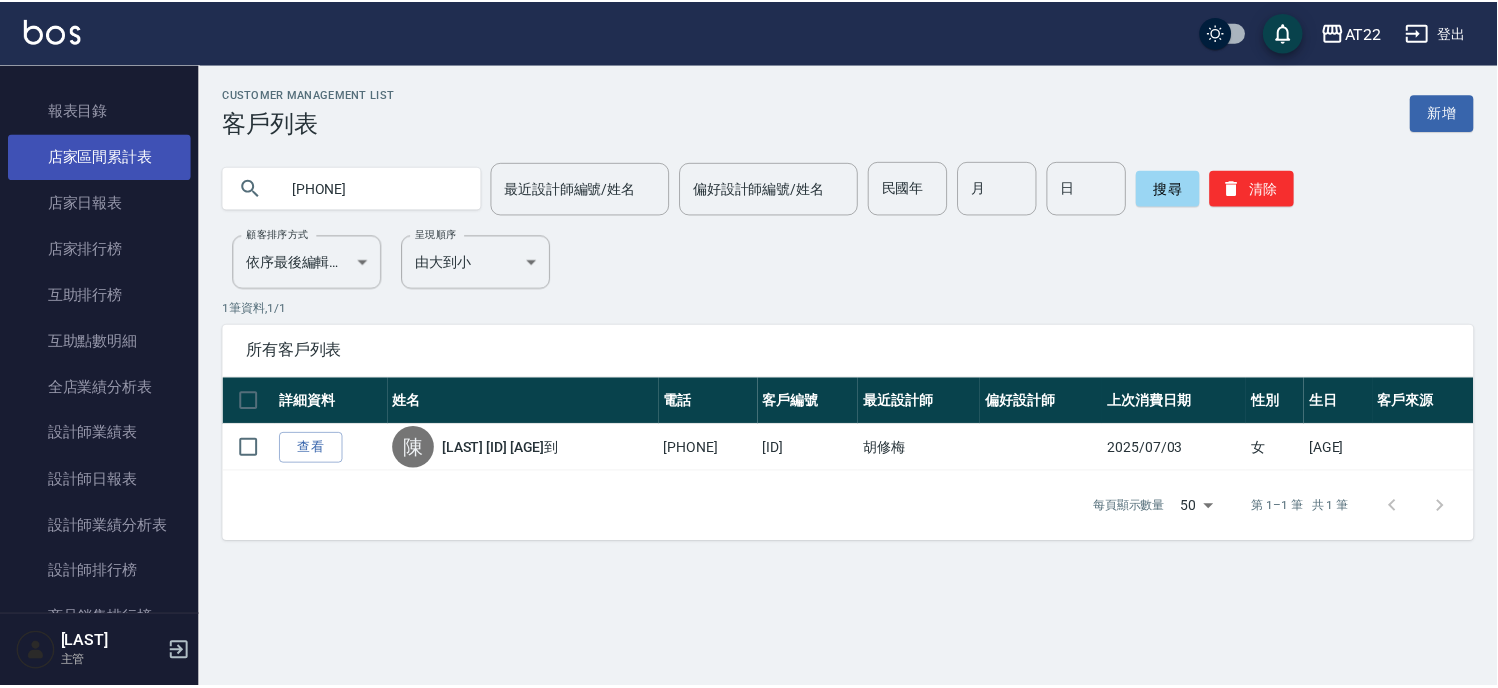 scroll, scrollTop: 333, scrollLeft: 0, axis: vertical 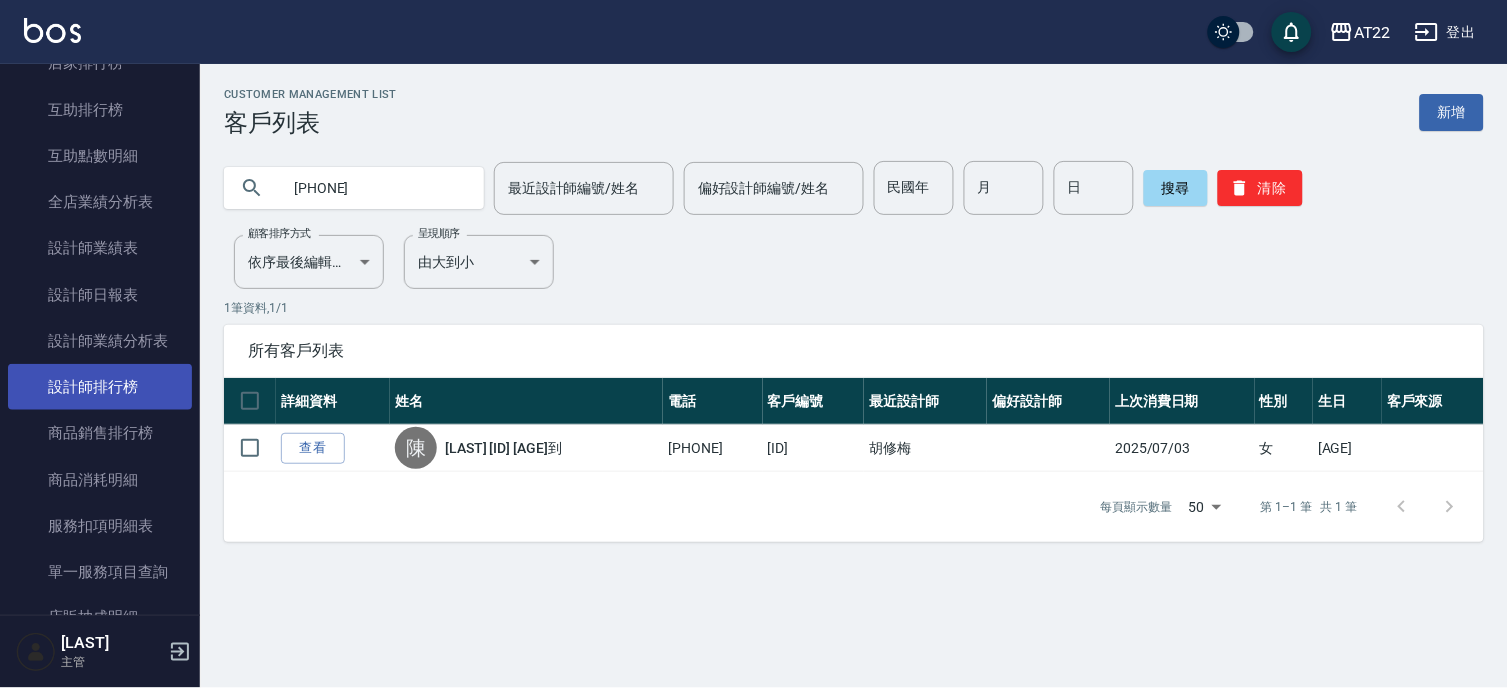 click on "設計師排行榜" at bounding box center (100, 387) 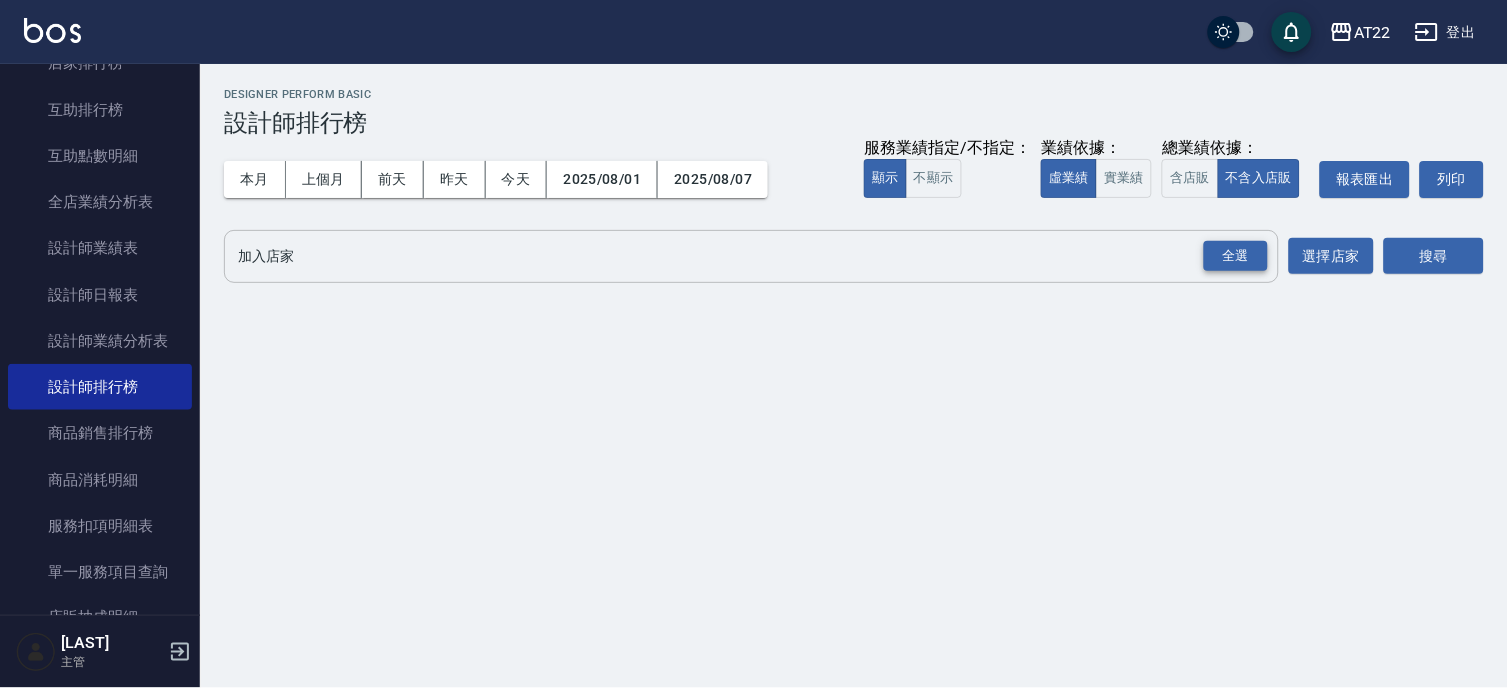 click on "全選" at bounding box center (1236, 256) 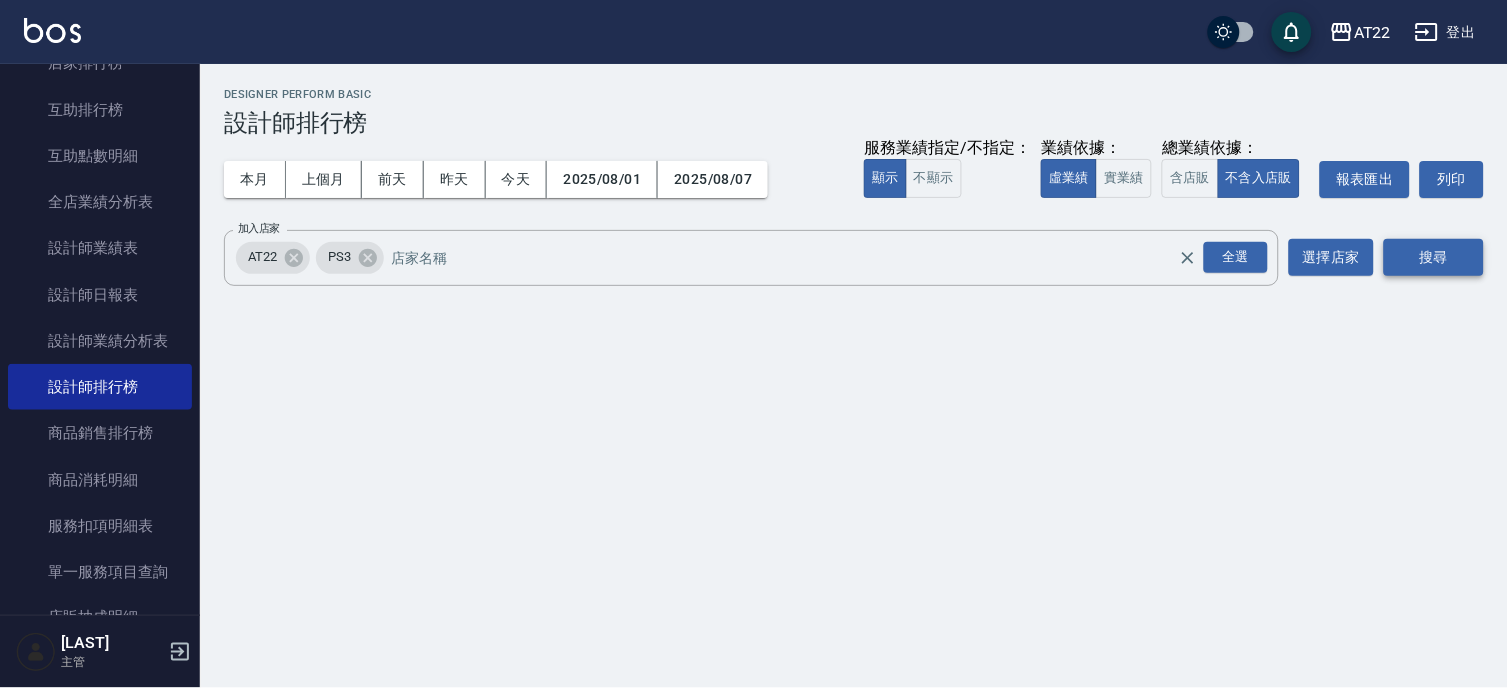 click on "搜尋" at bounding box center [1434, 257] 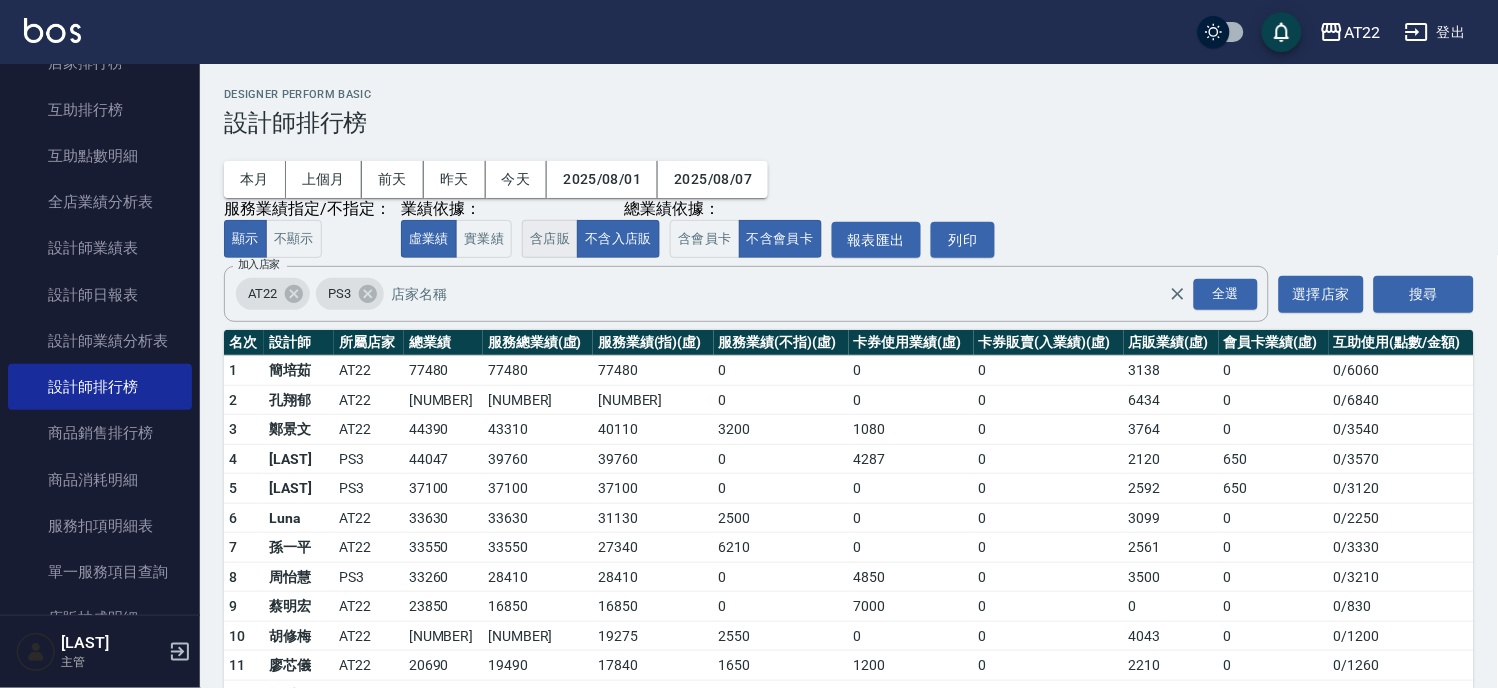 click on "含店販" at bounding box center (550, 239) 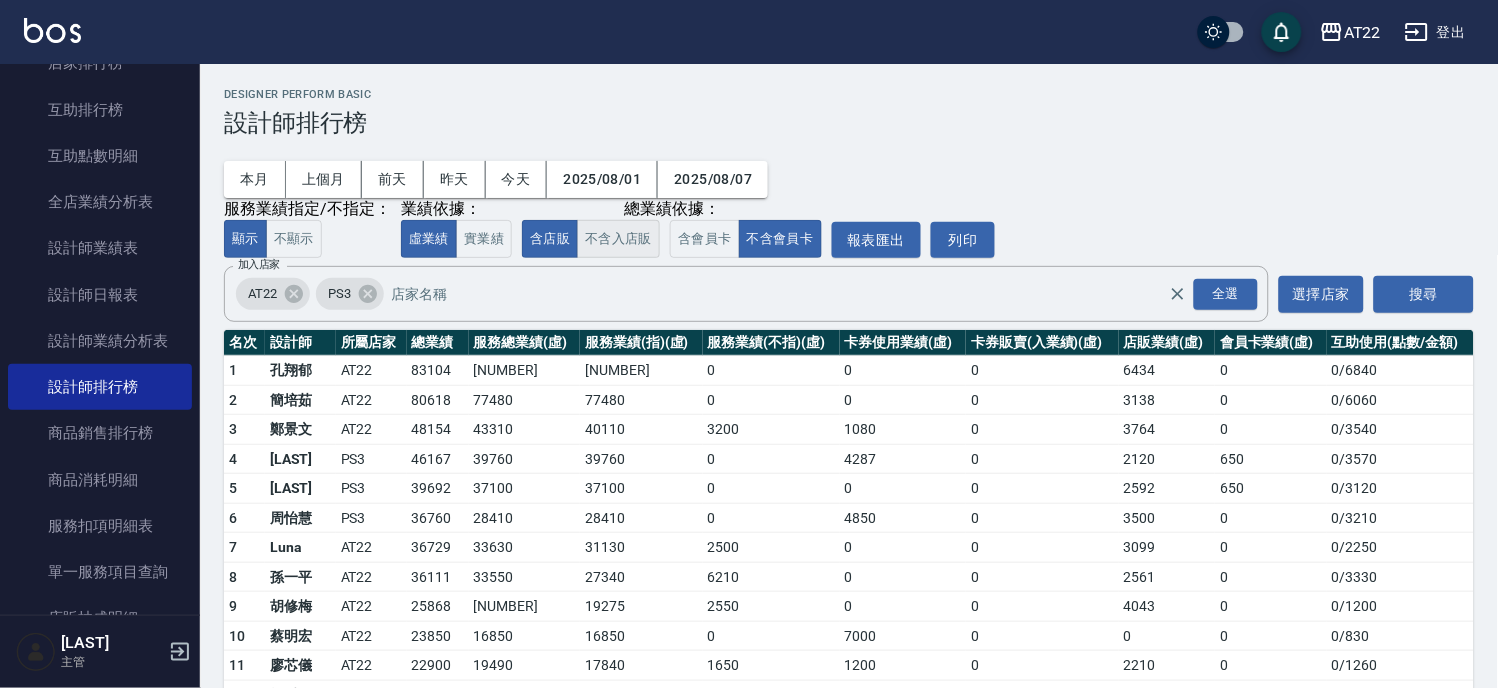 click on "不含入店販" at bounding box center (618, 239) 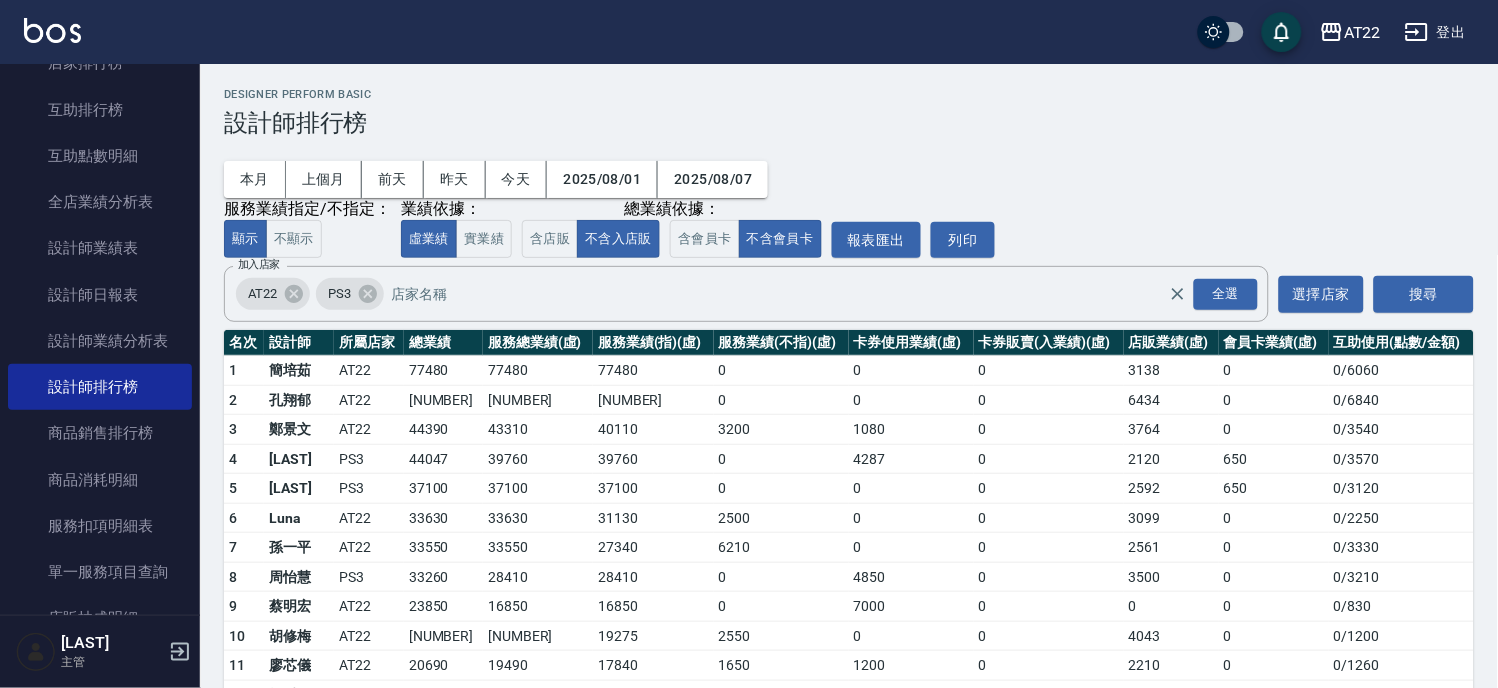 drag, startPoint x: 187, startPoint y: 330, endPoint x: 190, endPoint y: 460, distance: 130.0346 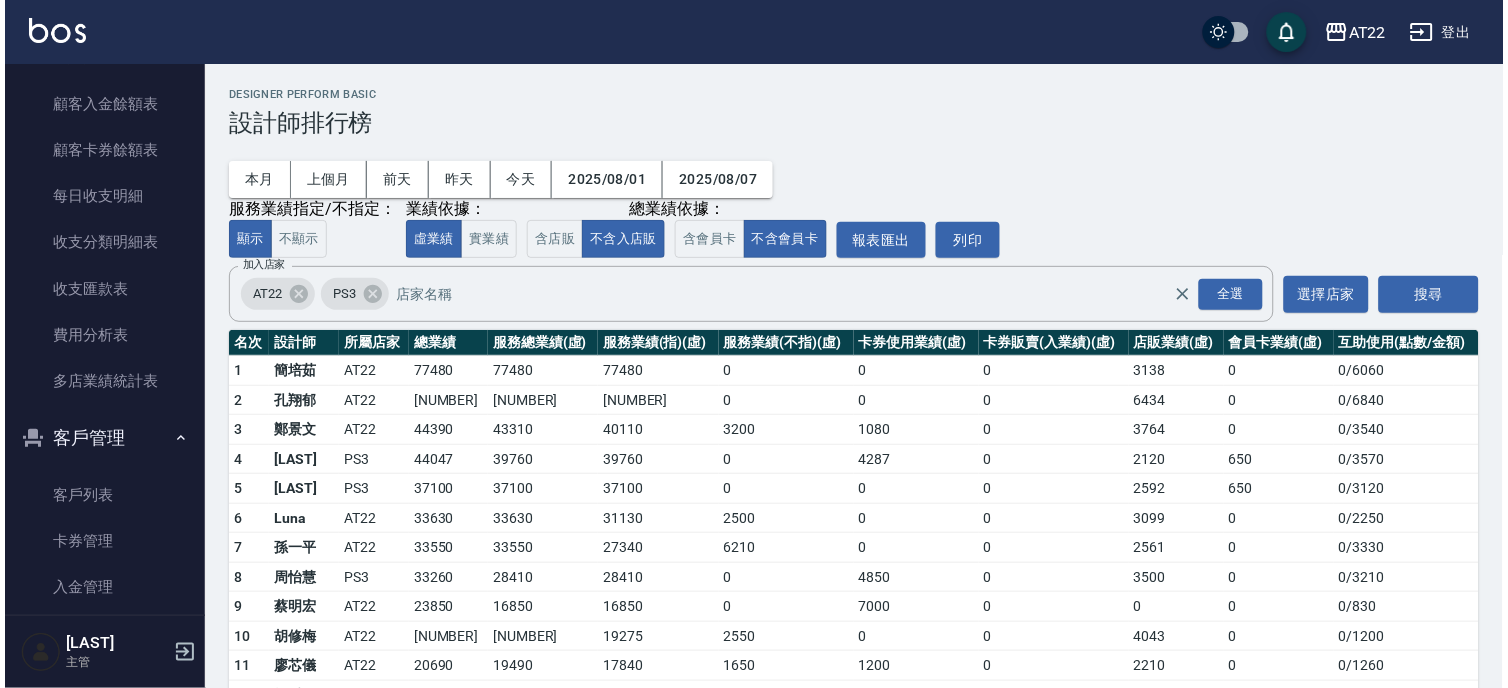 scroll, scrollTop: 1074, scrollLeft: 0, axis: vertical 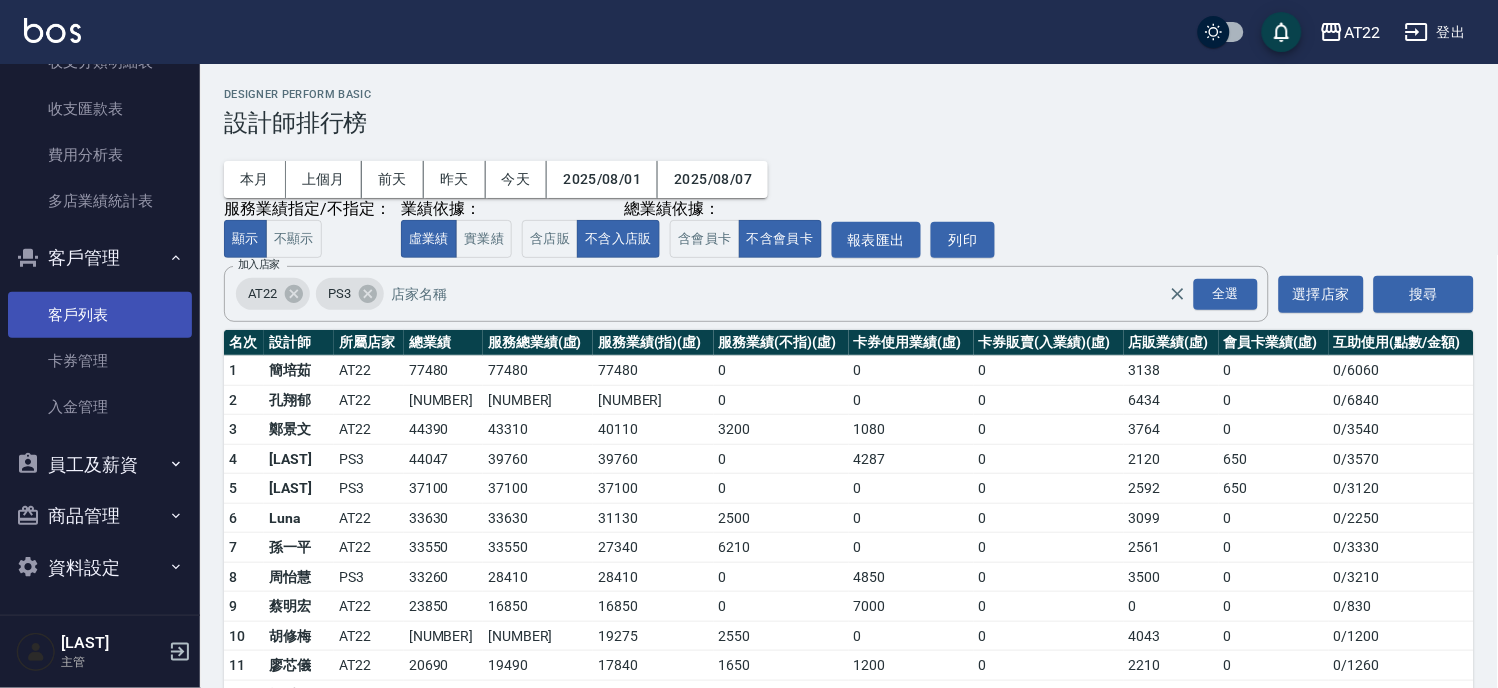 click on "客戶列表" at bounding box center (100, 315) 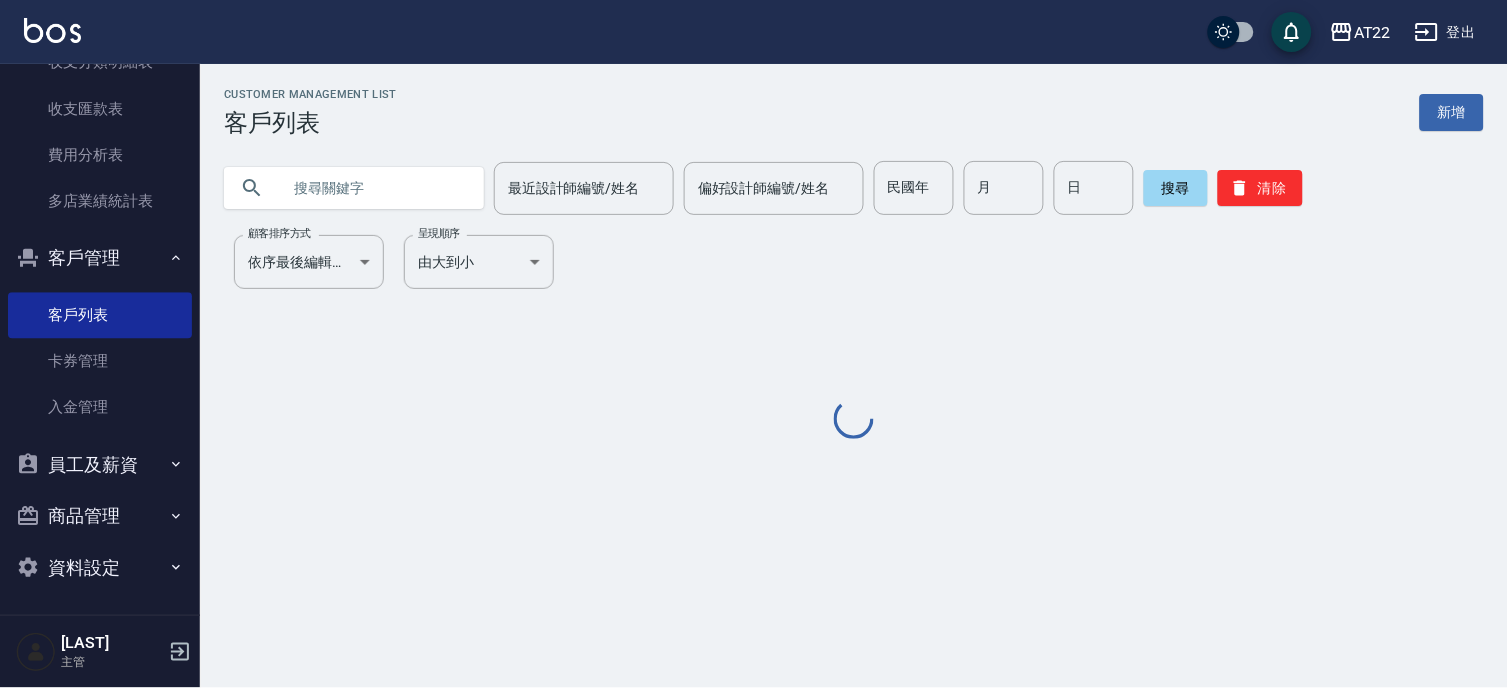 click at bounding box center [374, 188] 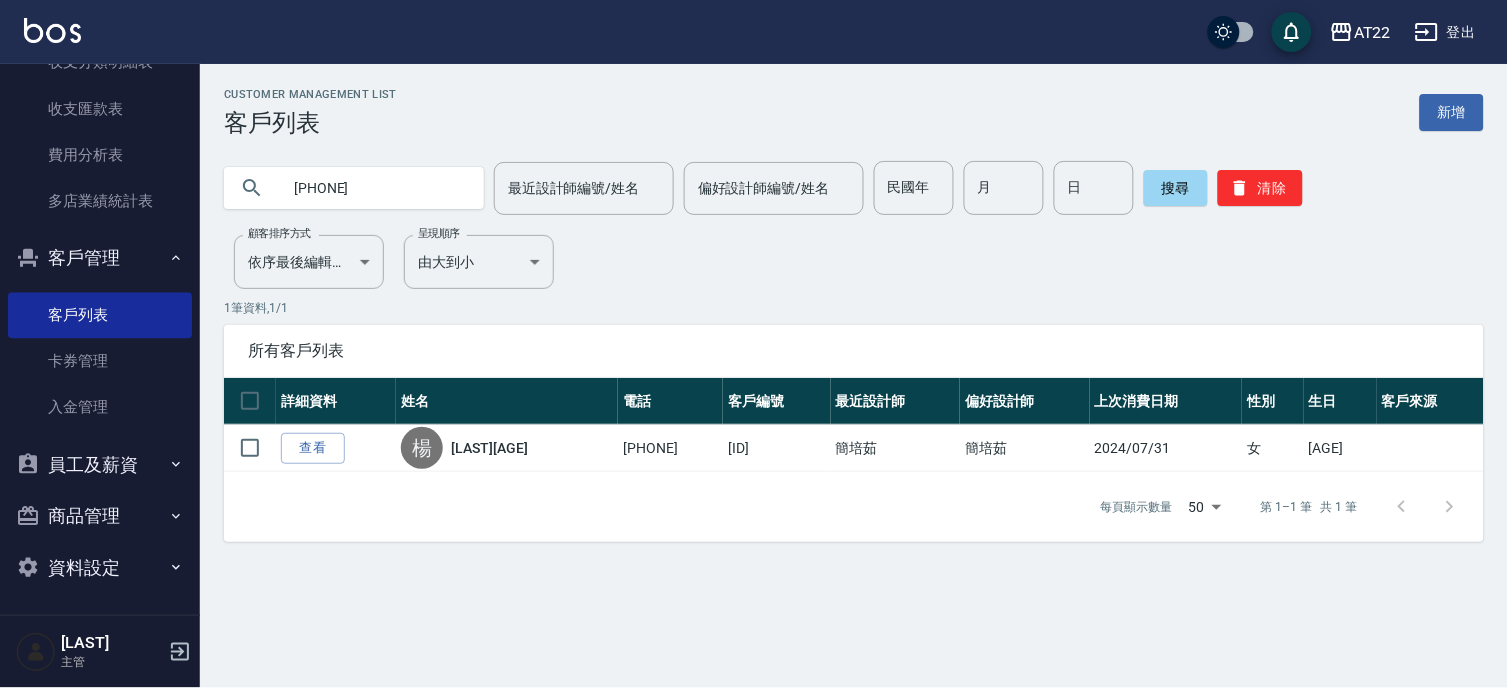 click on "[PHONE]" at bounding box center [374, 188] 